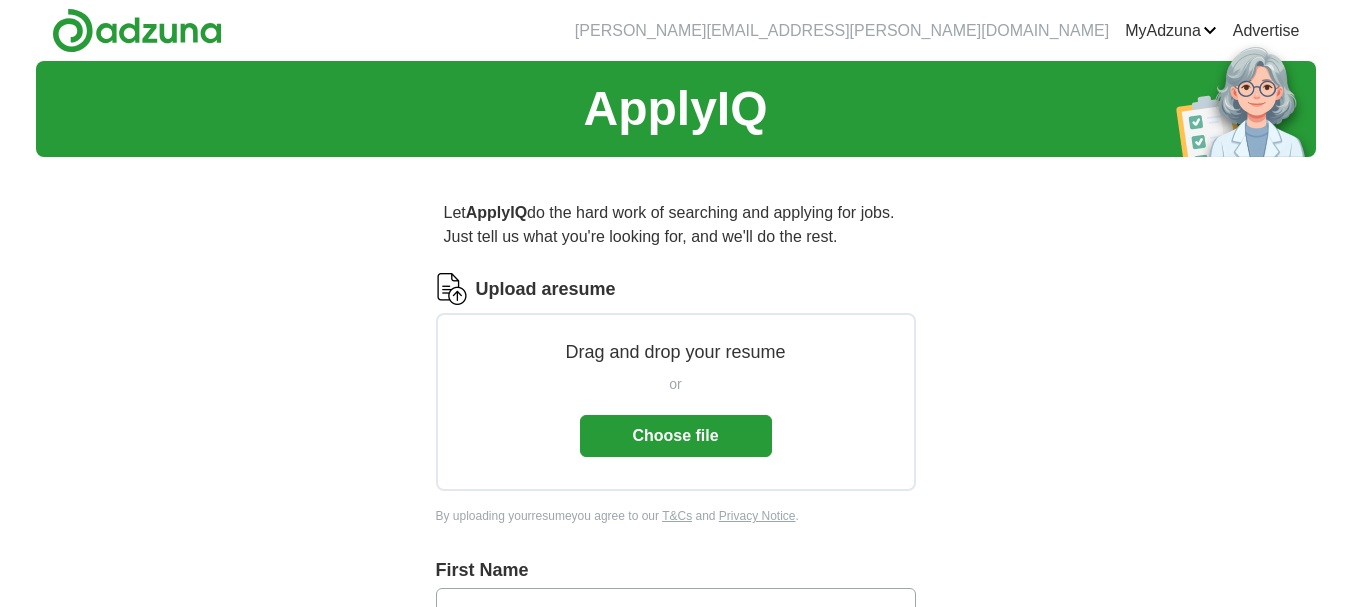 scroll, scrollTop: 0, scrollLeft: 0, axis: both 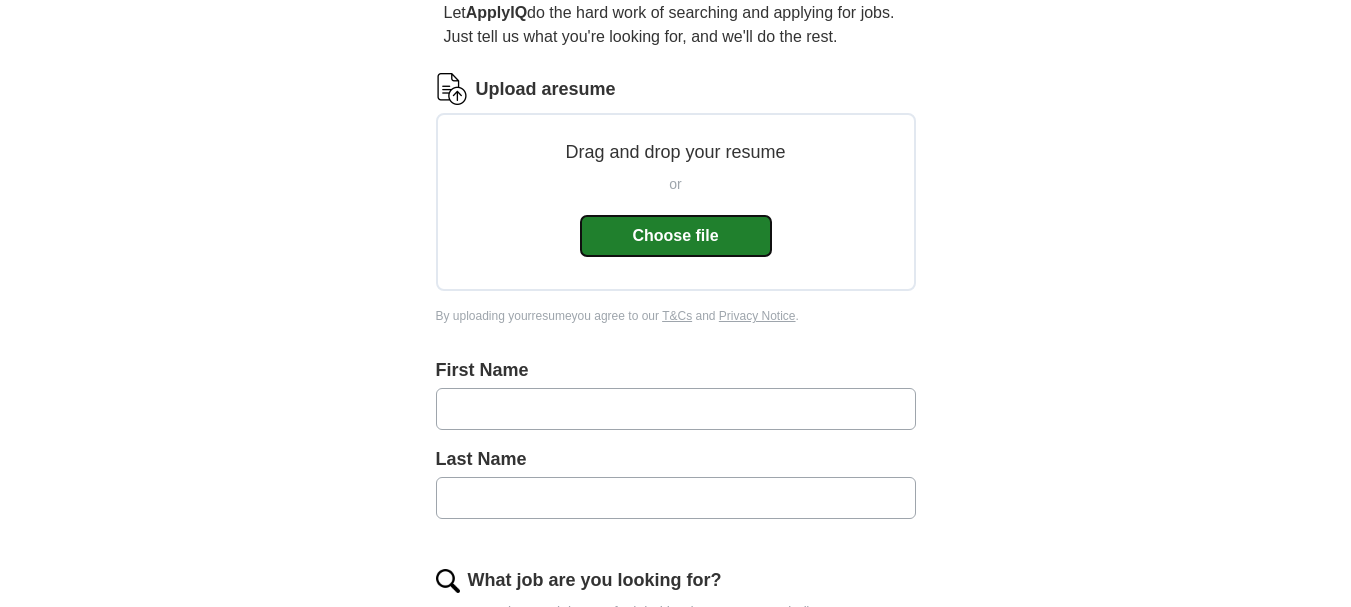 click on "Choose file" at bounding box center [676, 236] 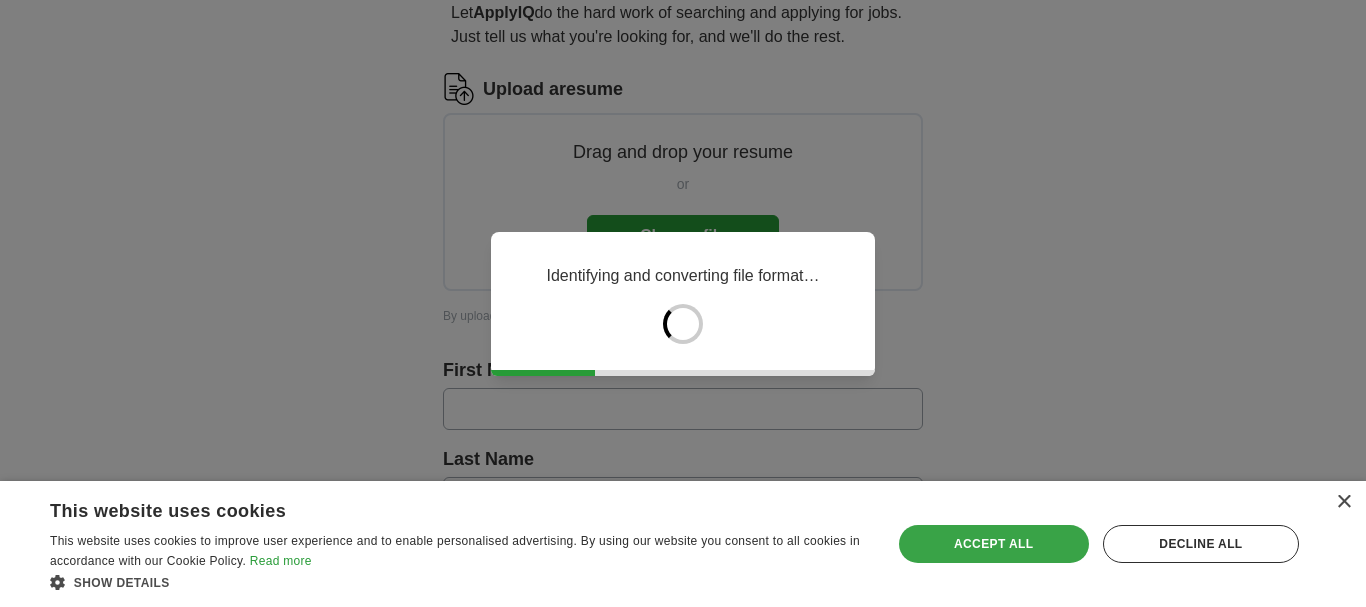 click on "Accept all" at bounding box center (994, 544) 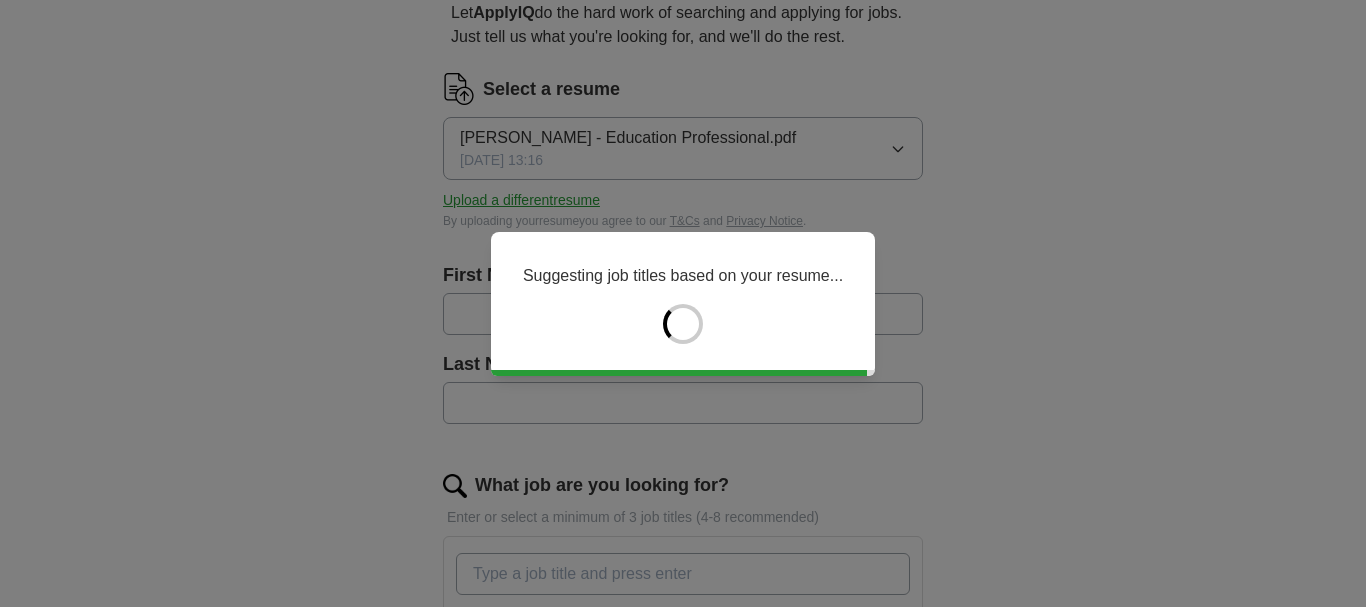 type on "******" 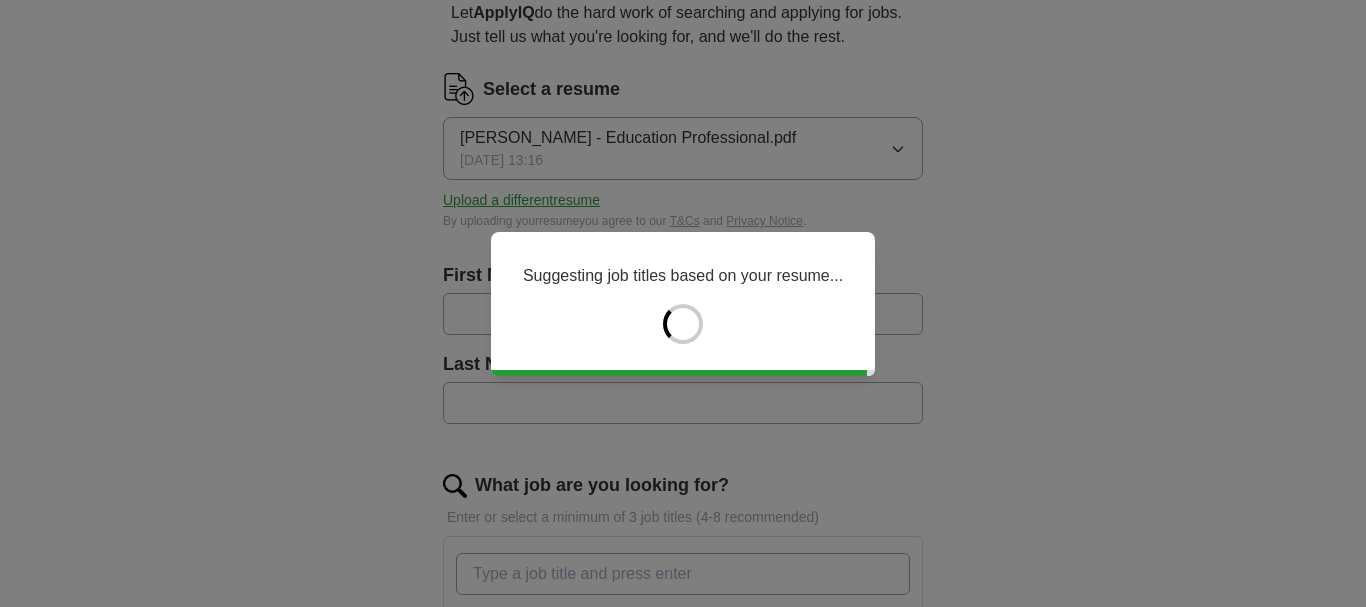 type on "**********" 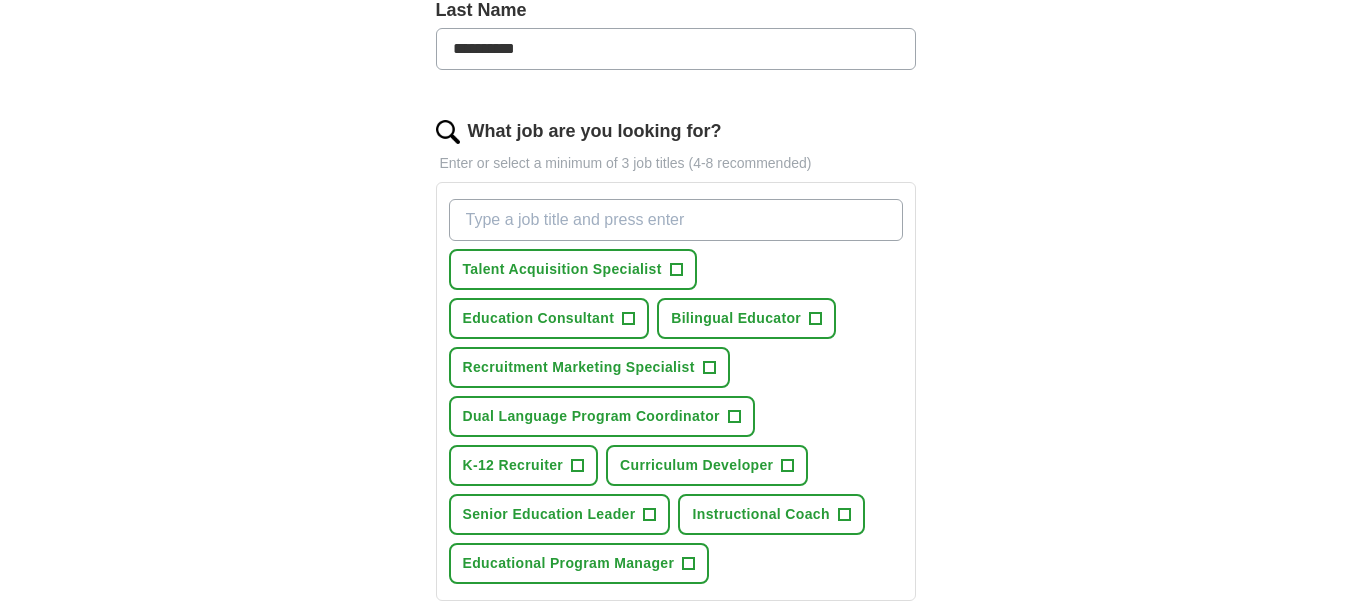 scroll, scrollTop: 600, scrollLeft: 0, axis: vertical 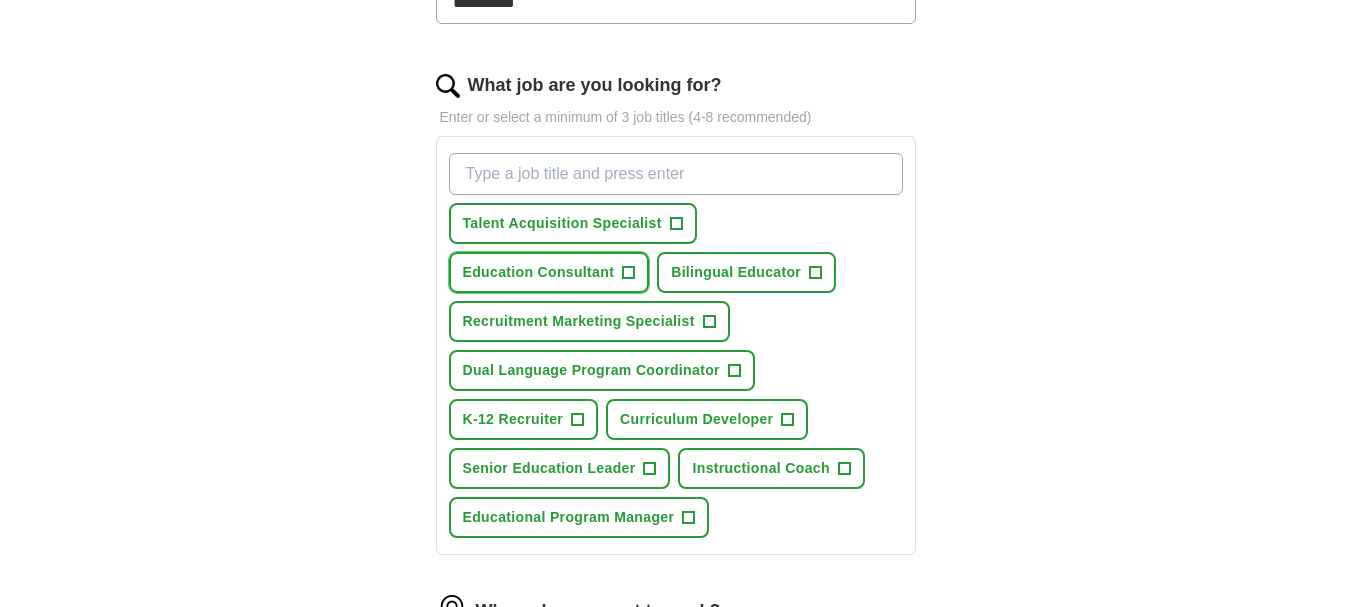 click on "Education Consultant +" at bounding box center (549, 272) 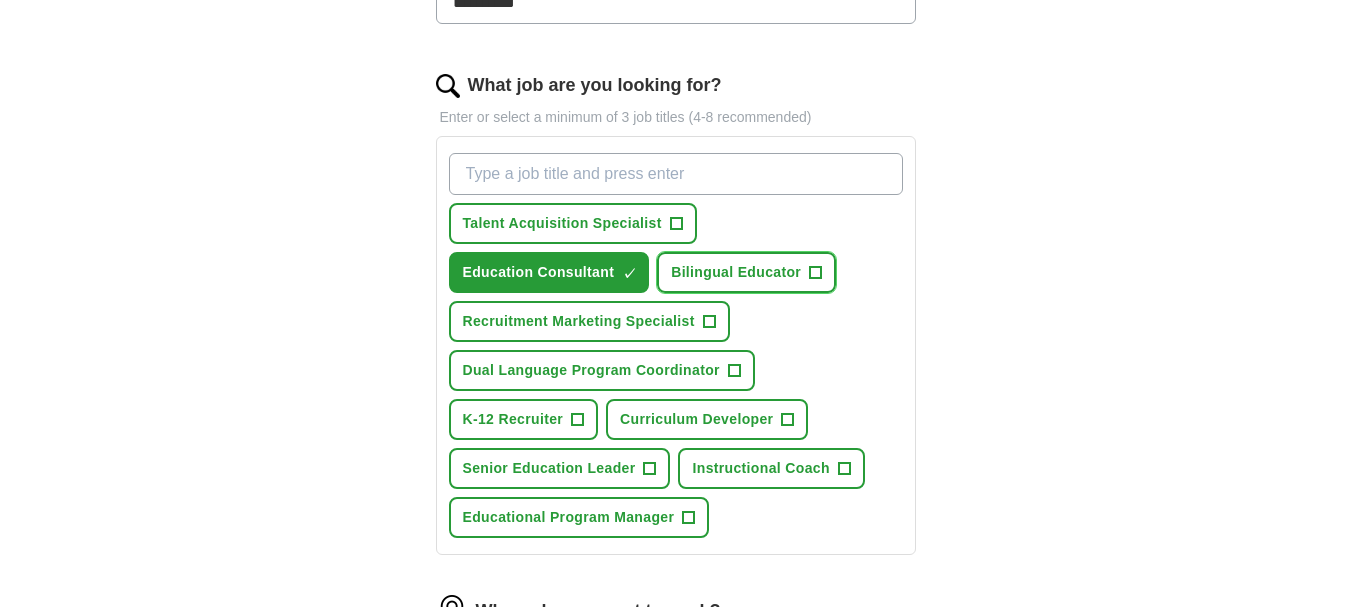 click on "+" at bounding box center [816, 273] 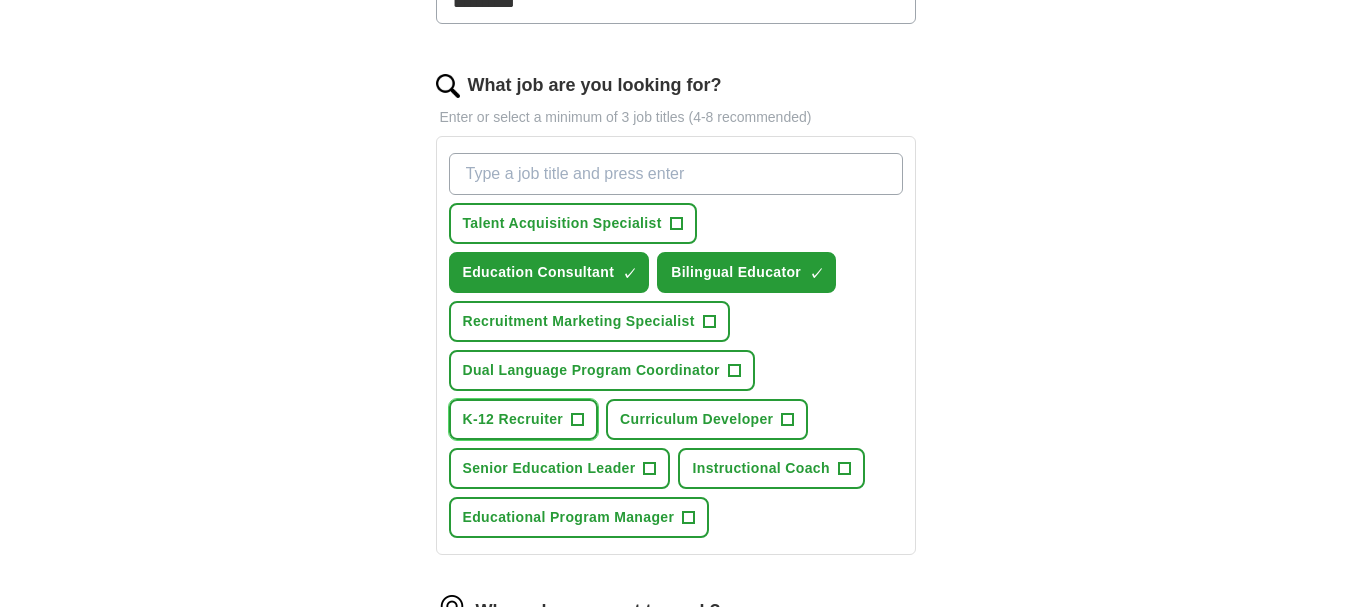 click on "+" at bounding box center [578, 420] 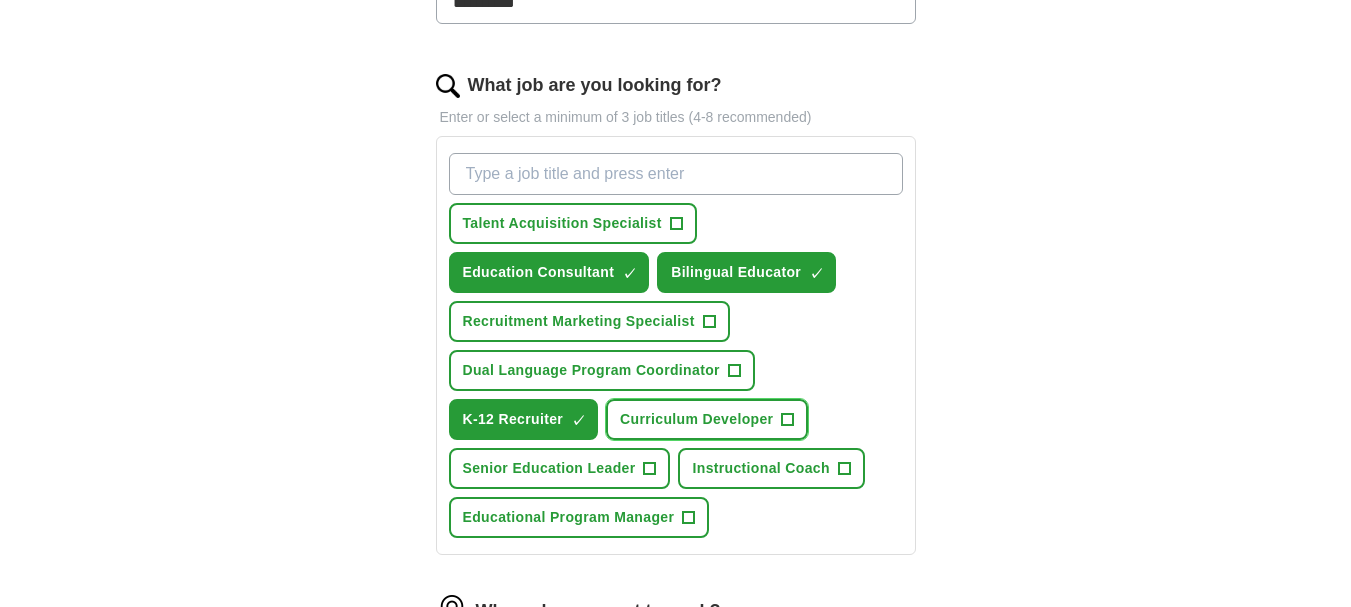 click on "+" at bounding box center (788, 420) 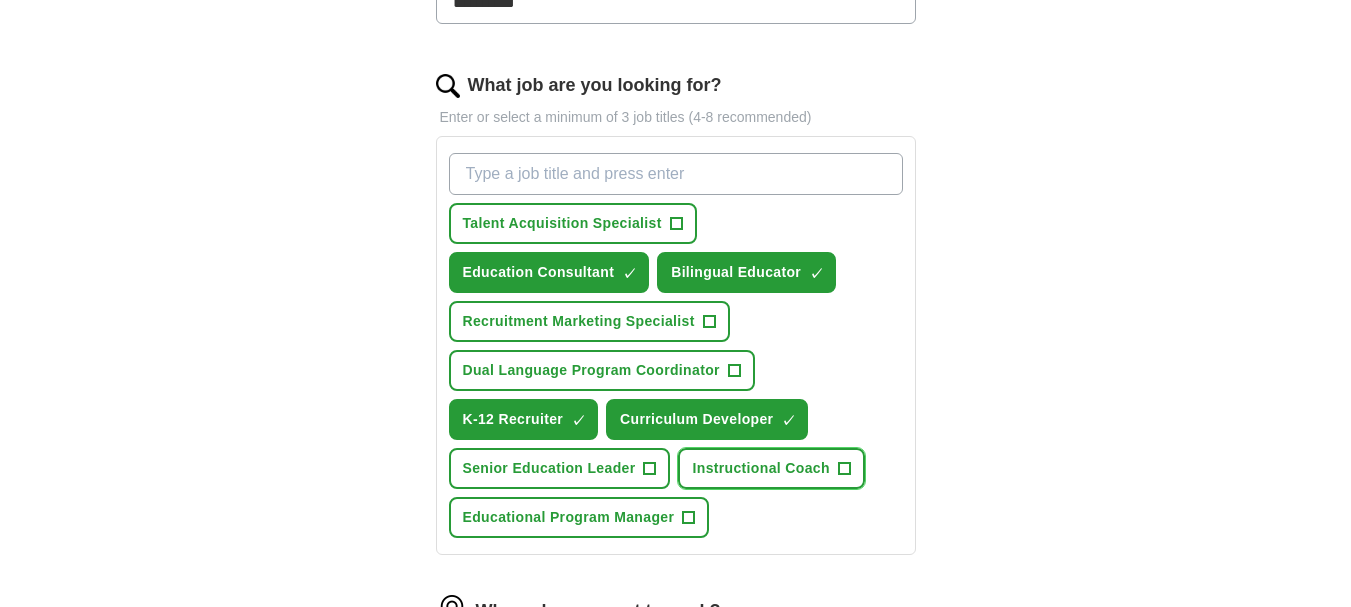 click on "+" at bounding box center (844, 469) 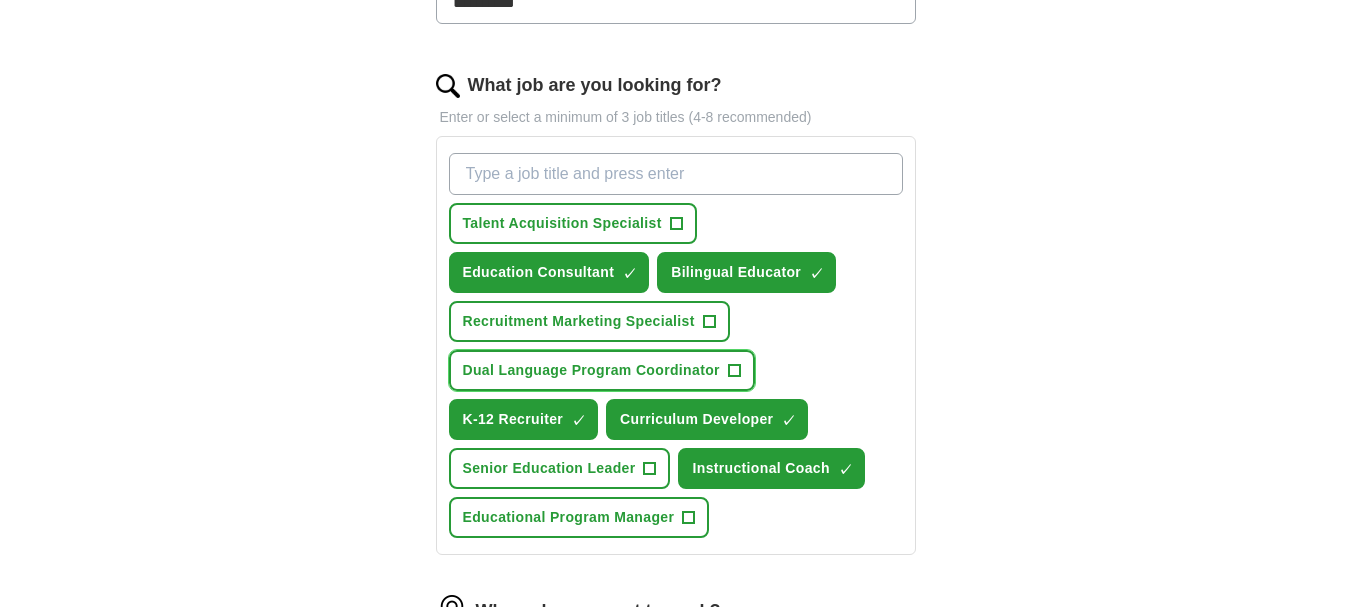 click on "+" at bounding box center [734, 371] 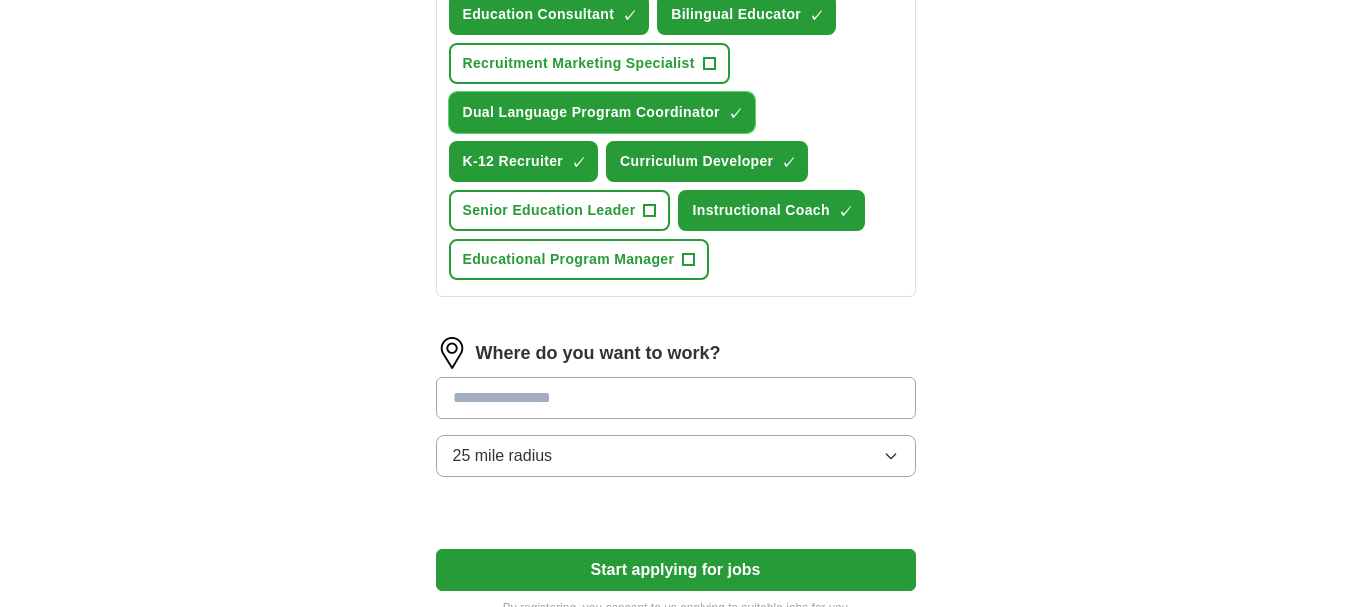 scroll, scrollTop: 1000, scrollLeft: 0, axis: vertical 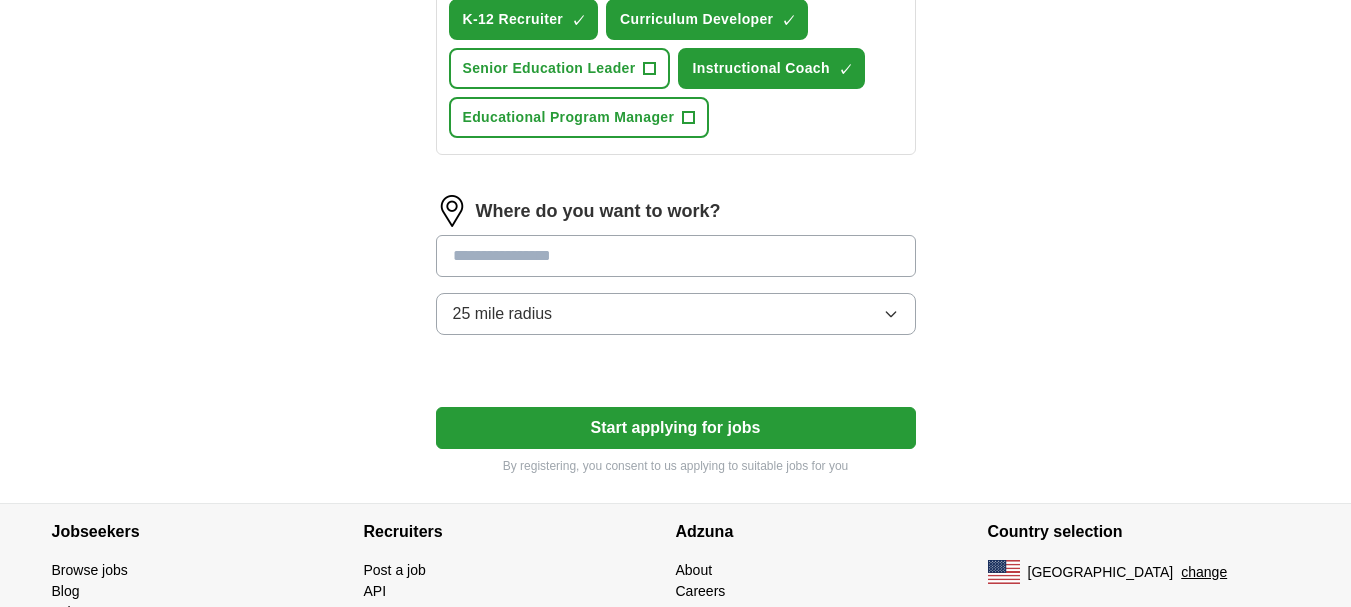 click at bounding box center (676, 256) 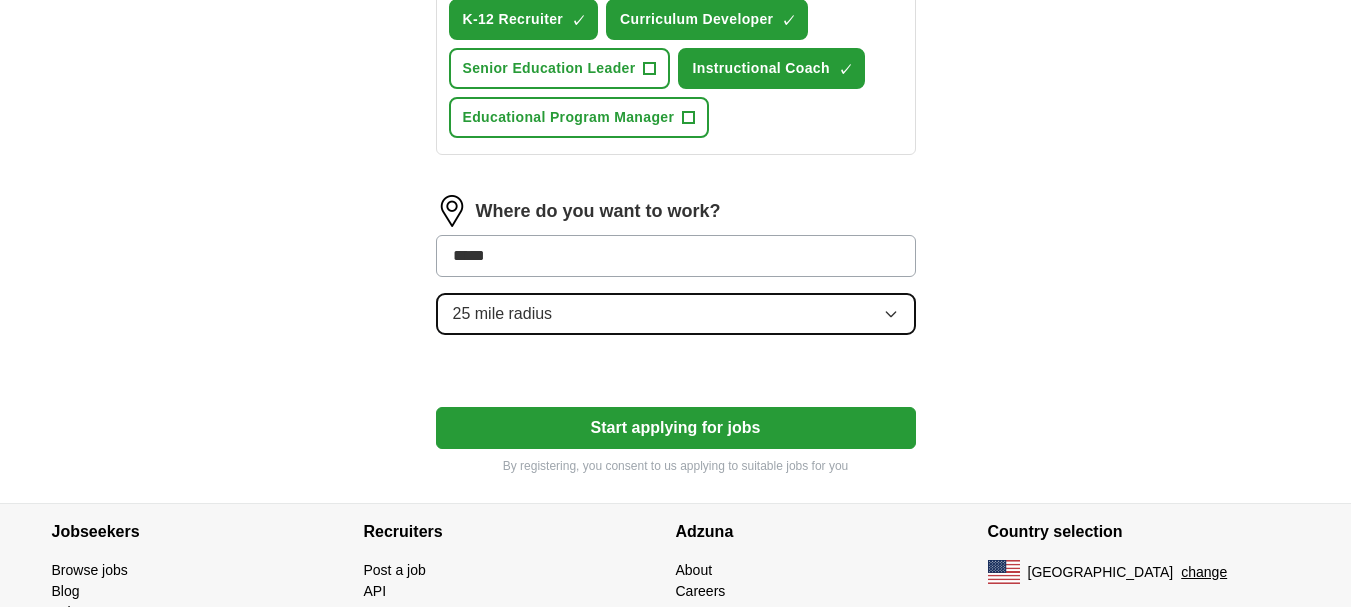 click on "Where do you want to work? ***** 25 mile radius" at bounding box center [676, 273] 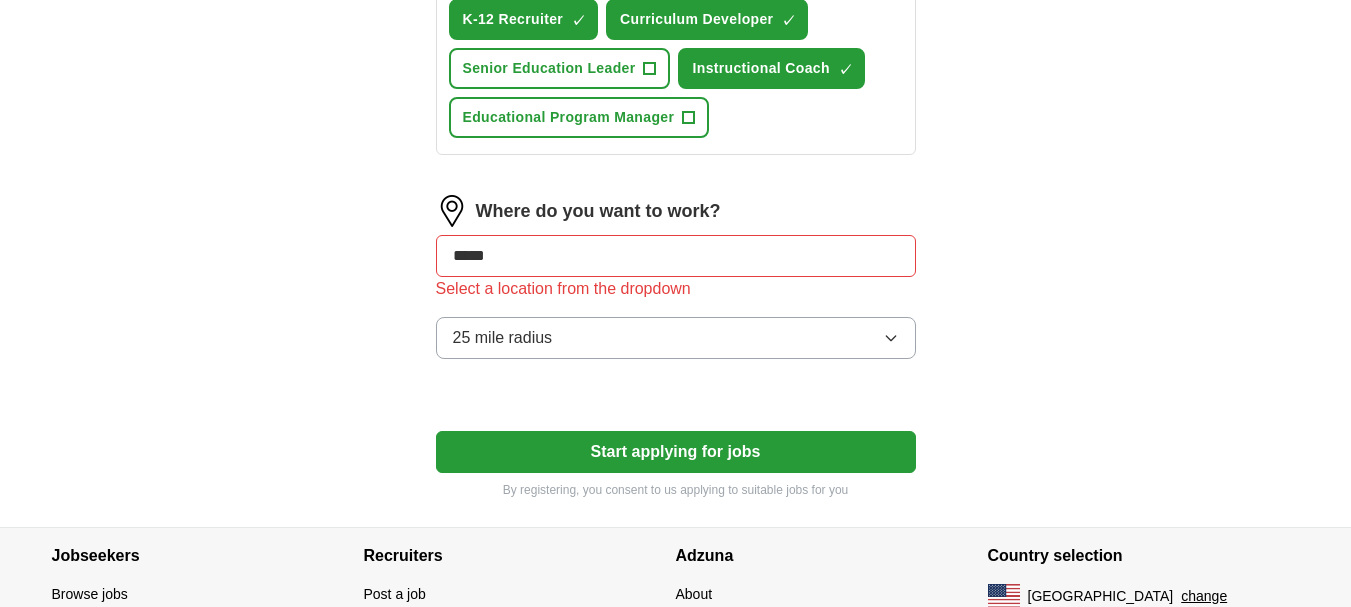 click on "*****" at bounding box center (676, 256) 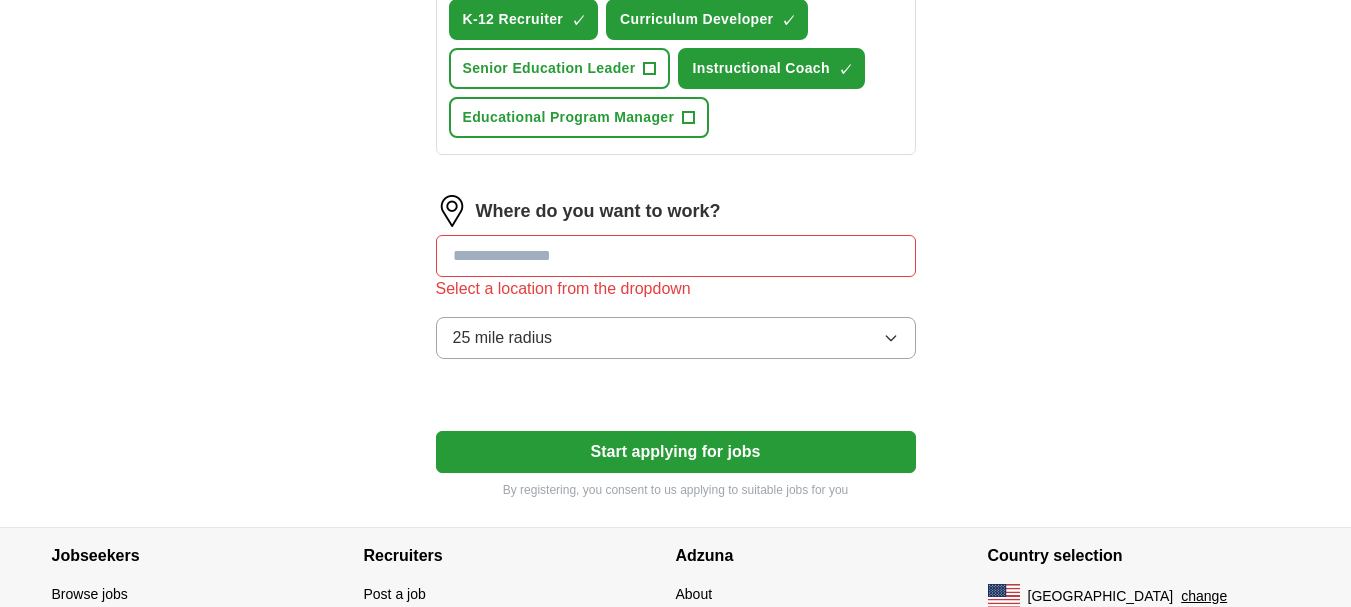 click at bounding box center [676, 256] 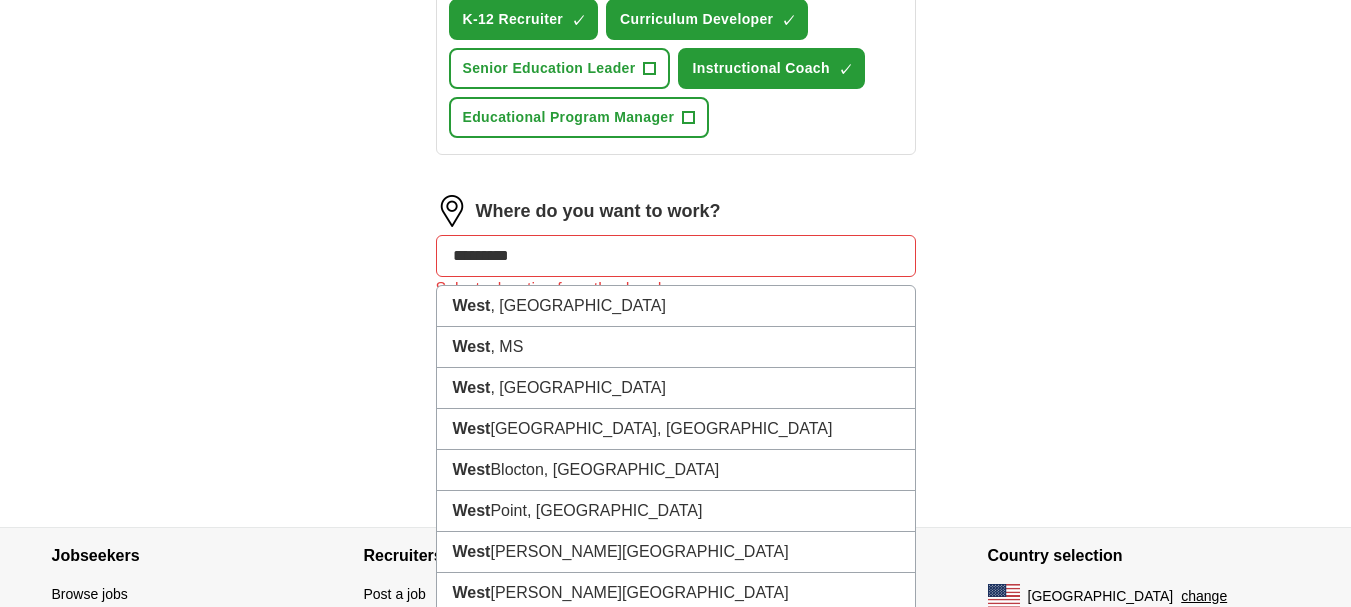 type on "**********" 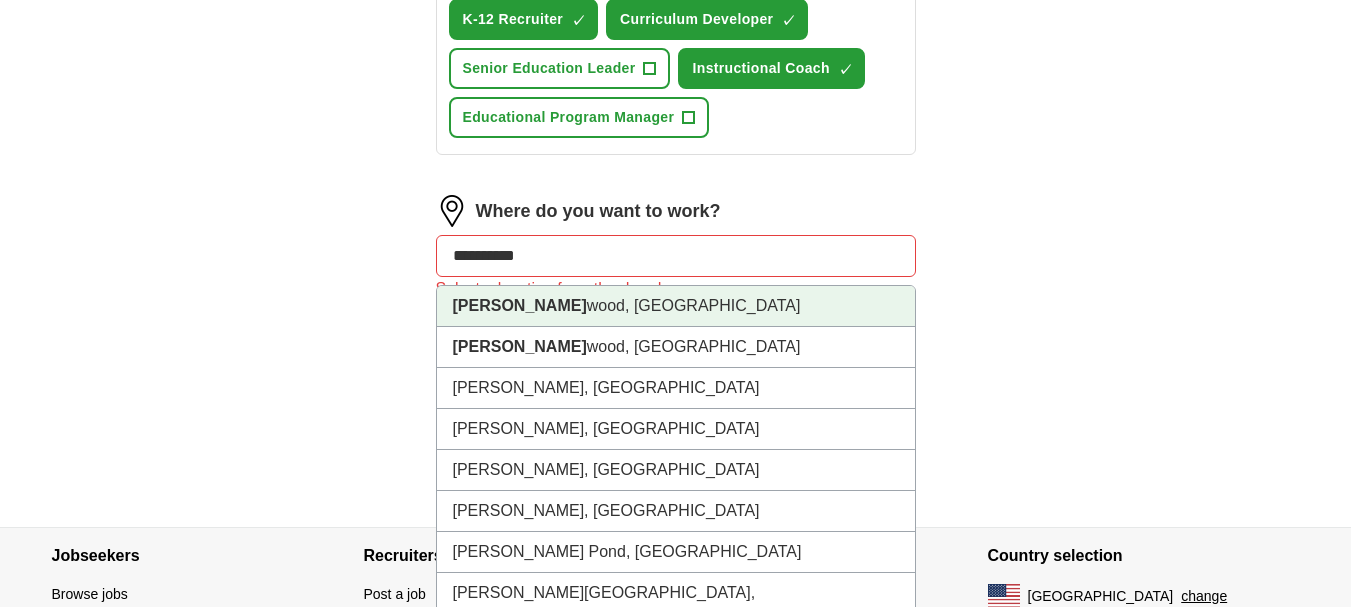 click on "[GEOGRAPHIC_DATA][PERSON_NAME], [GEOGRAPHIC_DATA]" at bounding box center [676, 306] 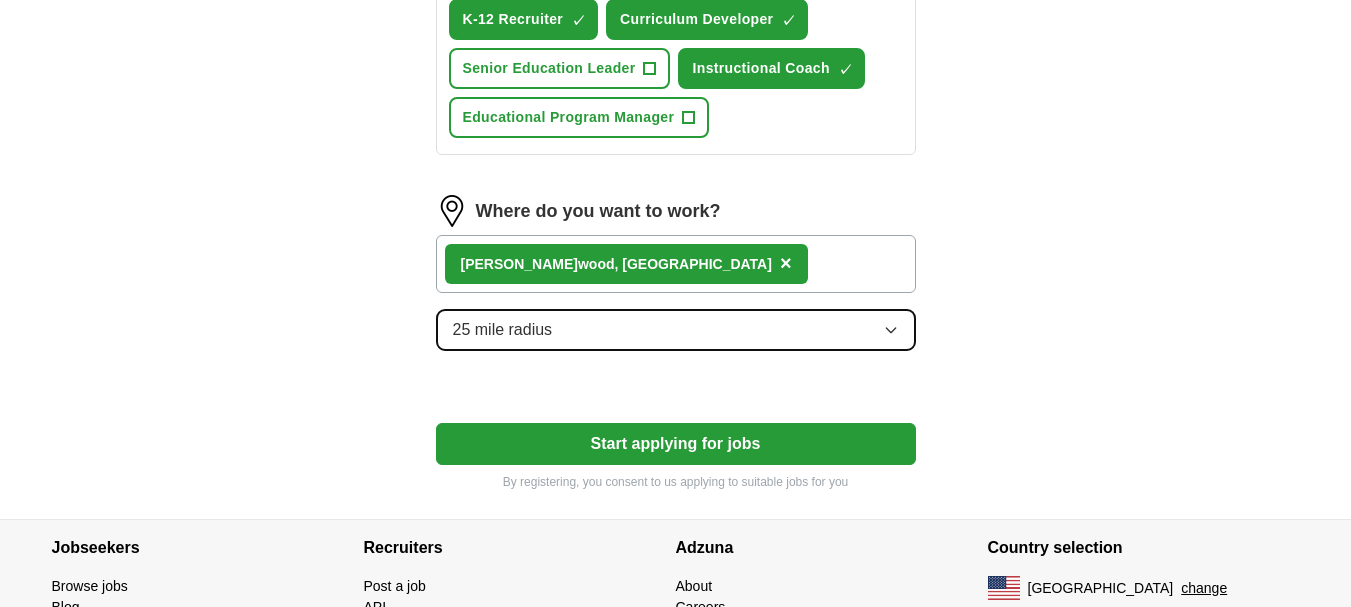 click on "25 mile radius" at bounding box center (676, 330) 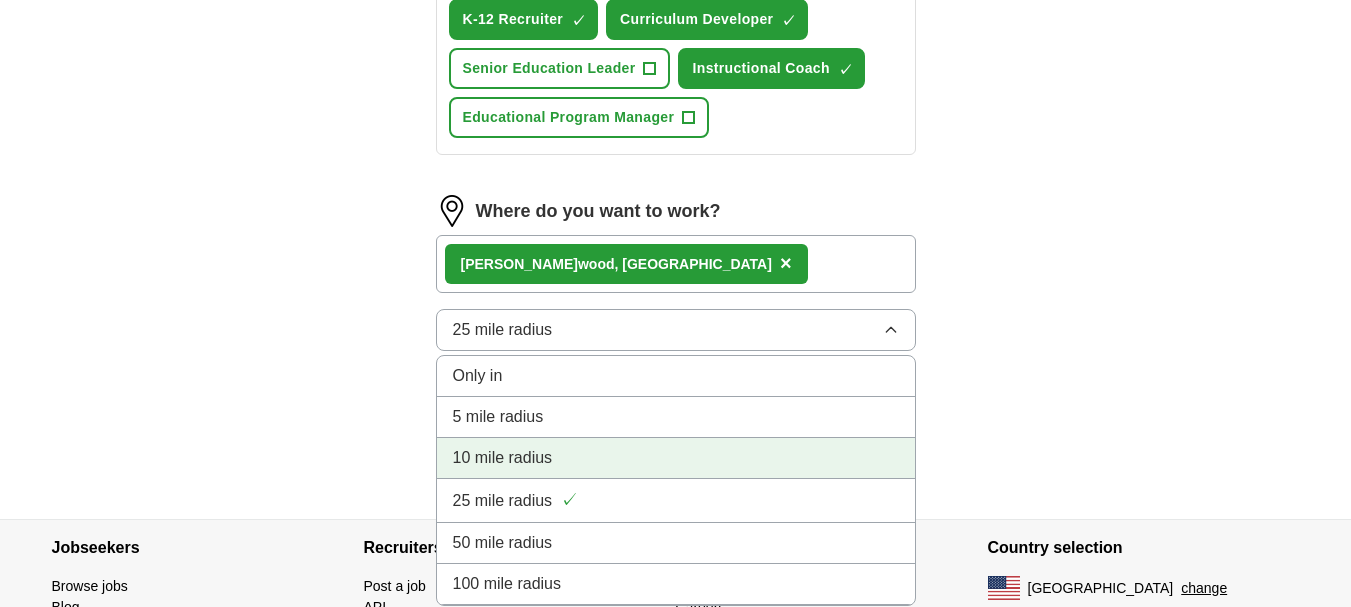 click on "10 mile radius" at bounding box center (503, 458) 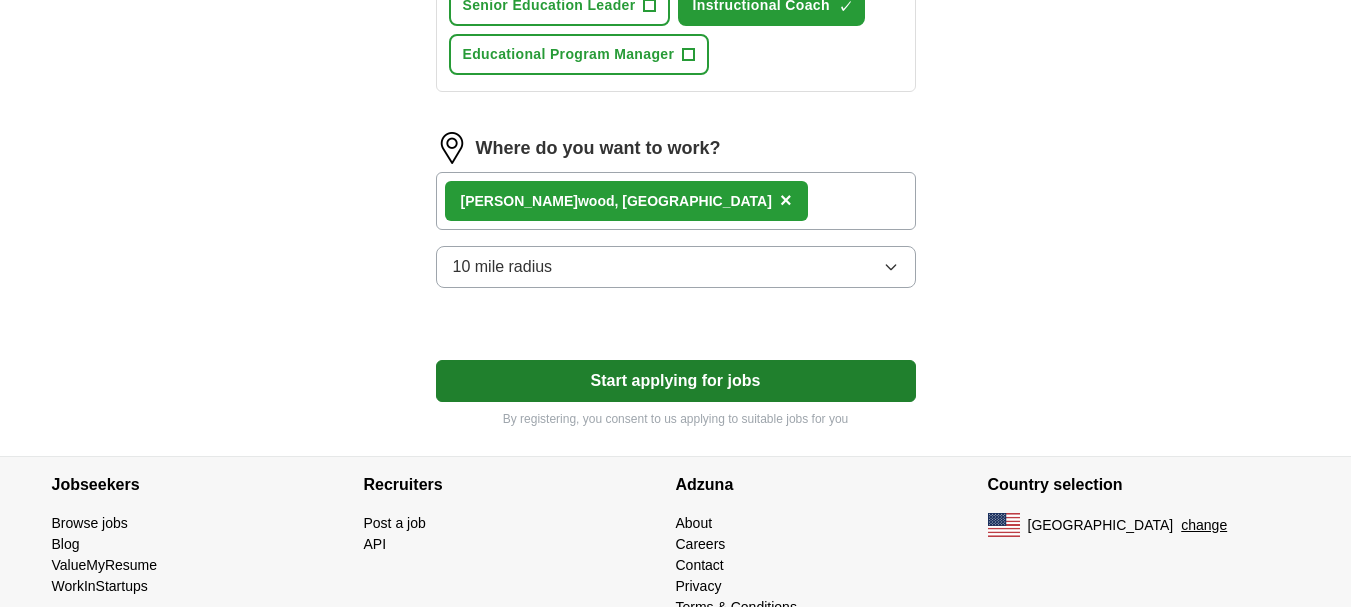 scroll, scrollTop: 1114, scrollLeft: 0, axis: vertical 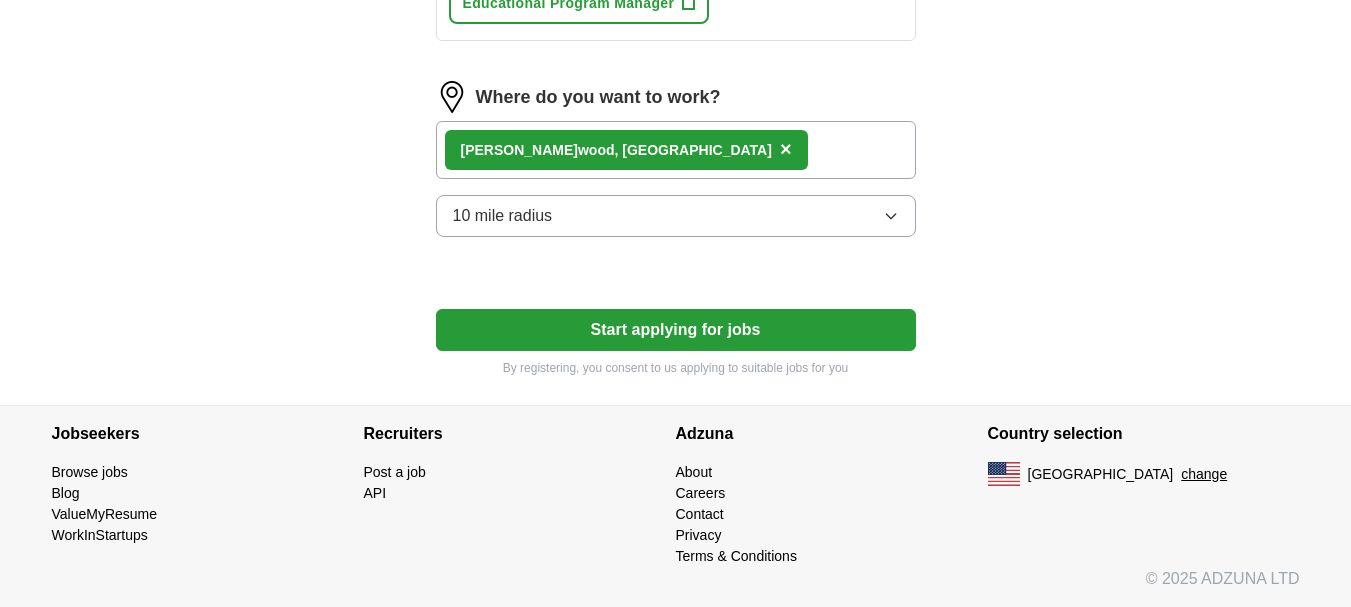 click on "**********" at bounding box center [676, -232] 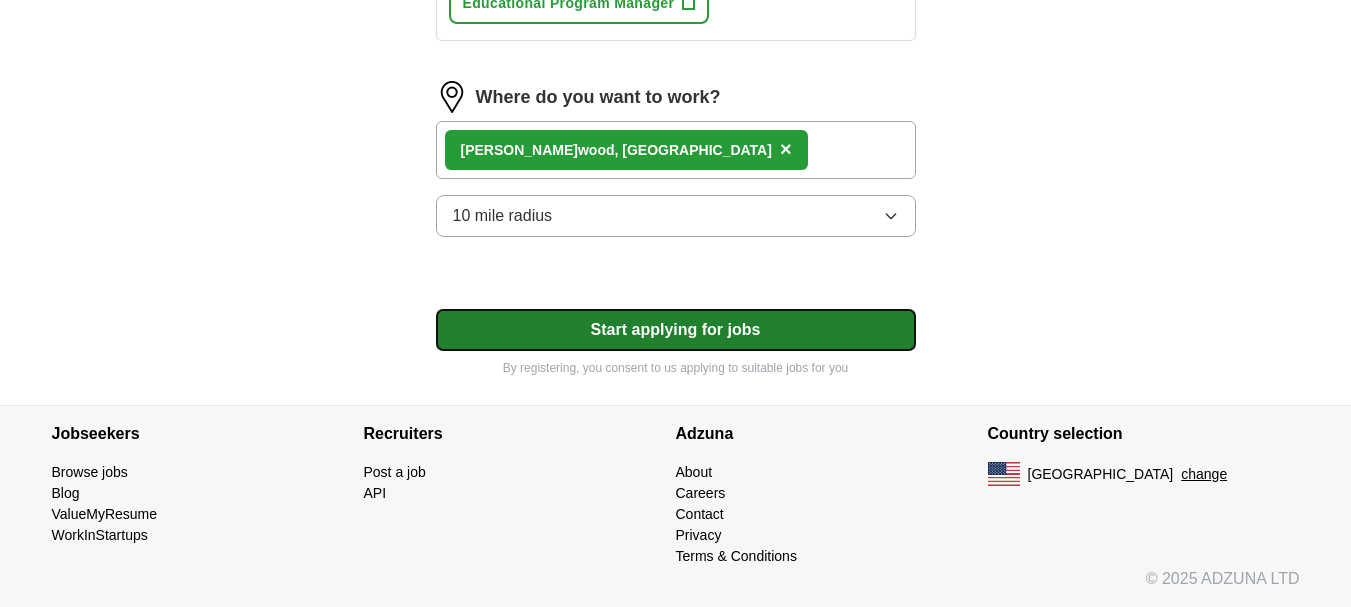 click on "Start applying for jobs" at bounding box center [676, 330] 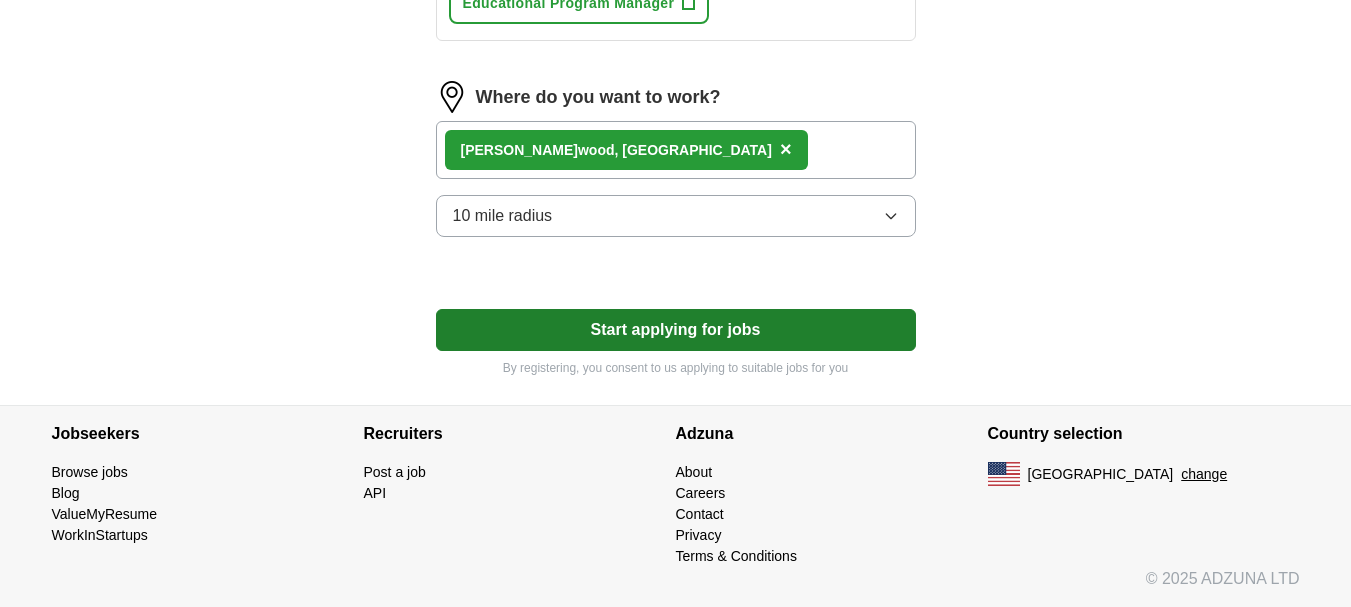 select on "**" 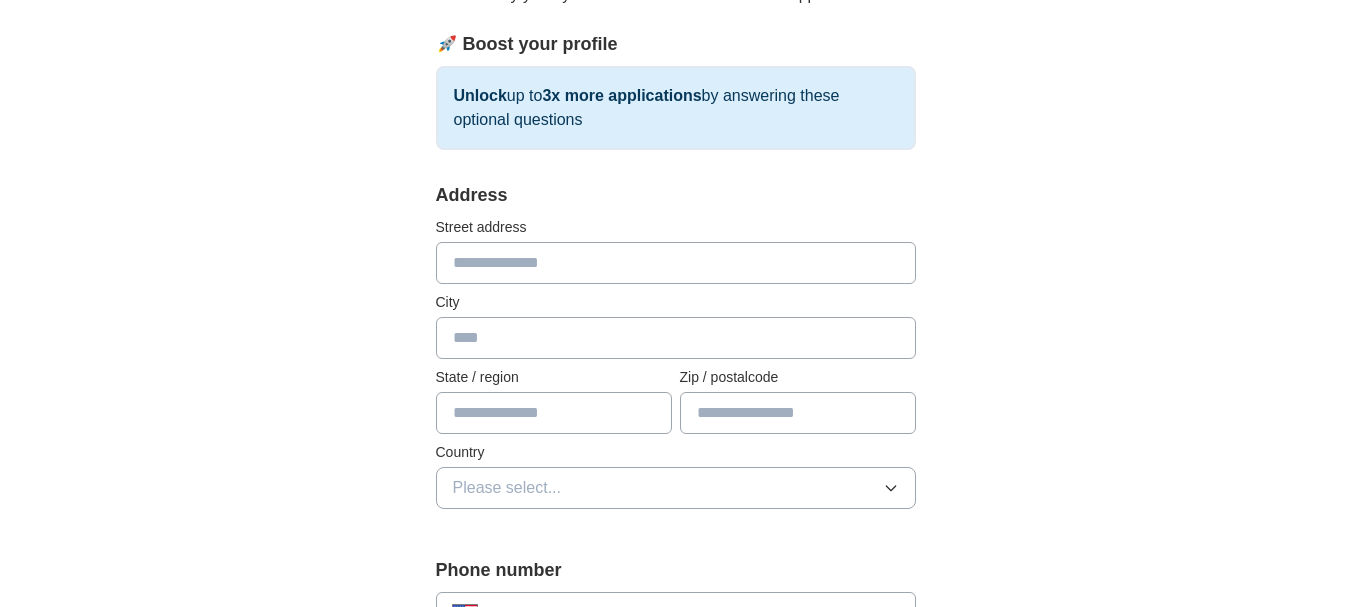 scroll, scrollTop: 300, scrollLeft: 0, axis: vertical 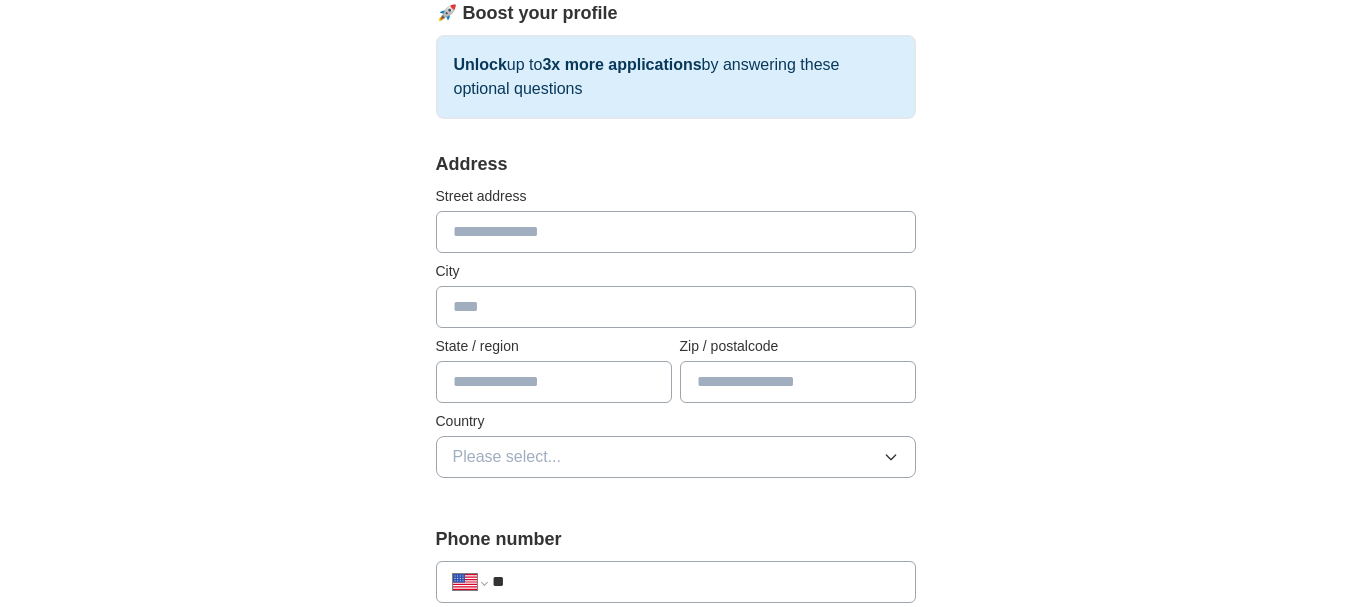 click at bounding box center (676, 232) 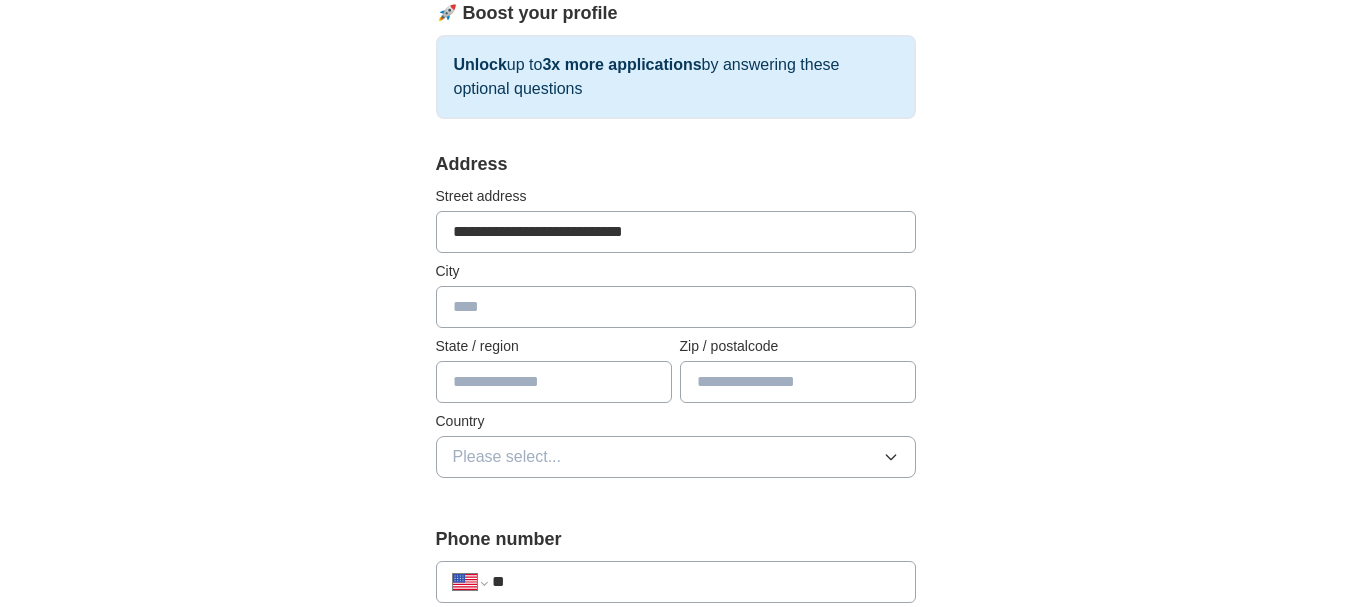 type on "**********" 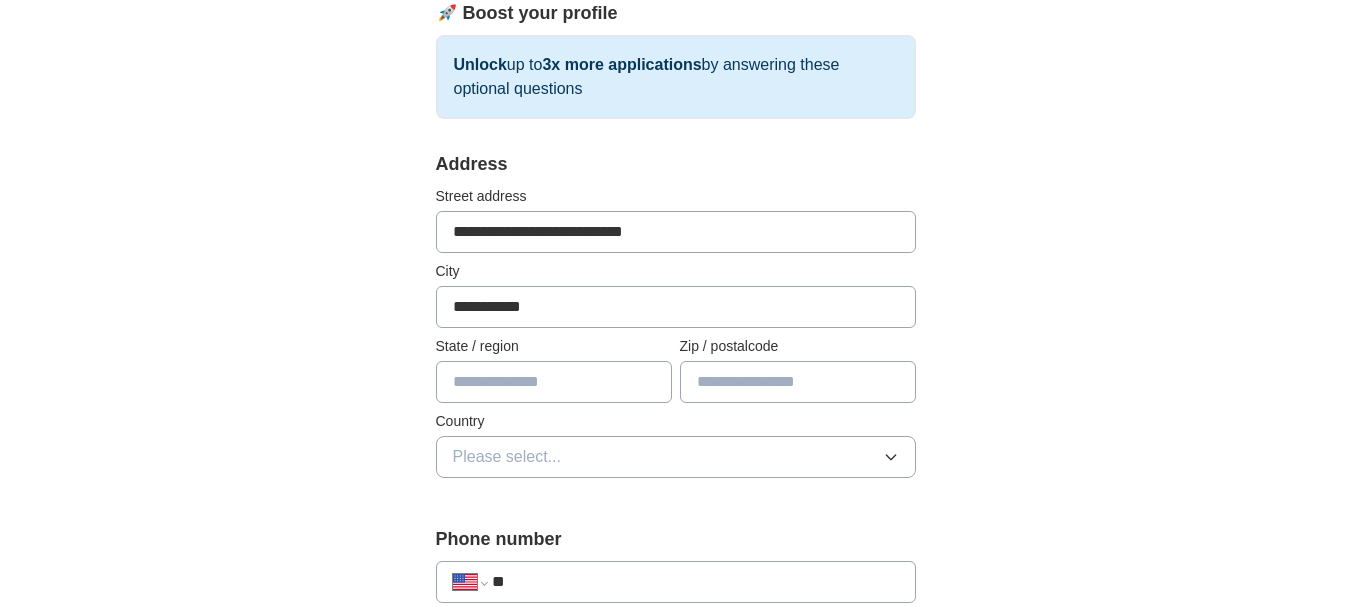 type on "**" 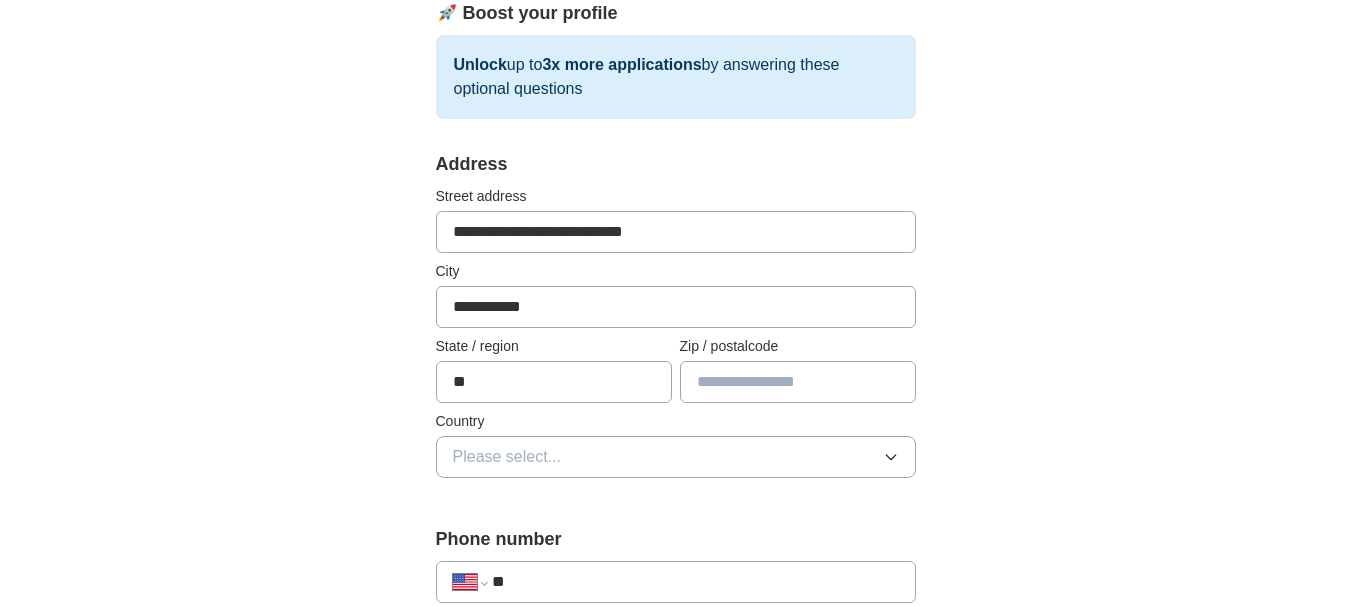 type on "*****" 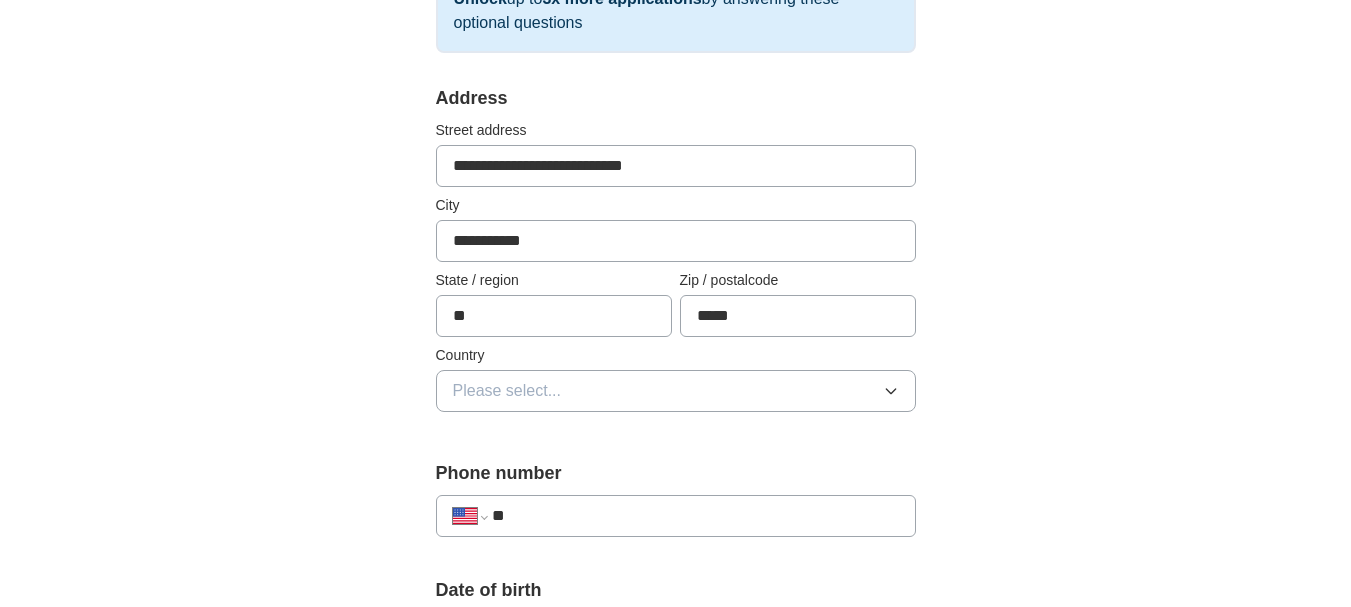 scroll, scrollTop: 400, scrollLeft: 0, axis: vertical 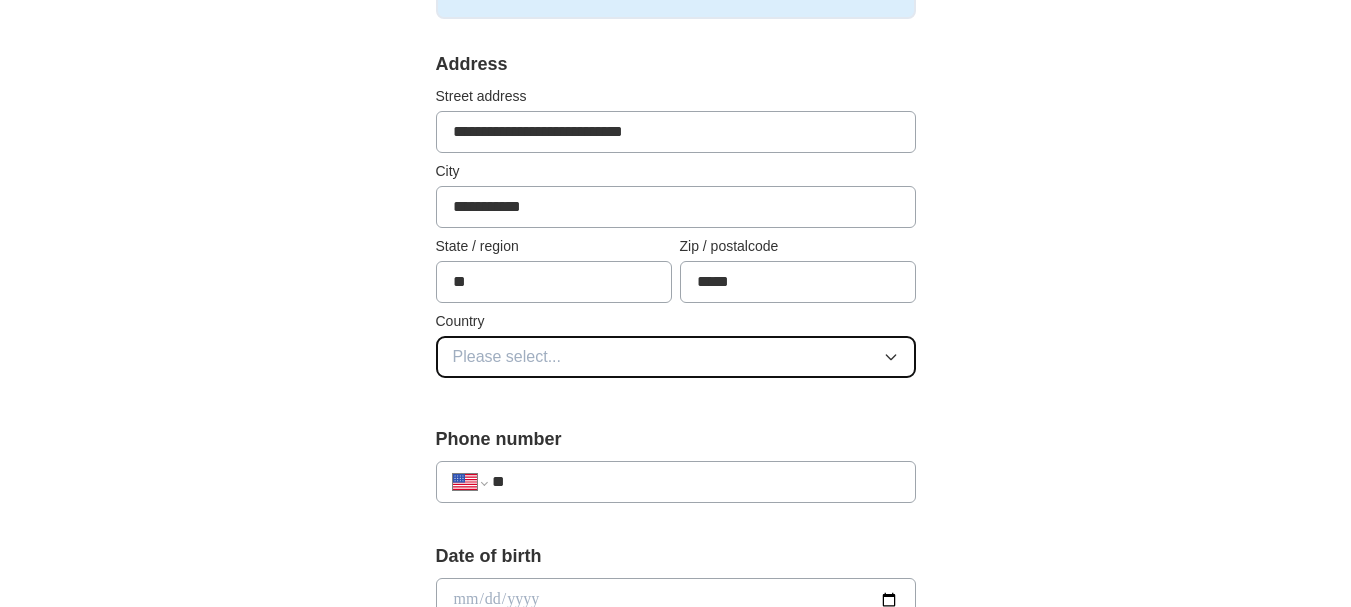 click on "Please select..." at bounding box center [507, 357] 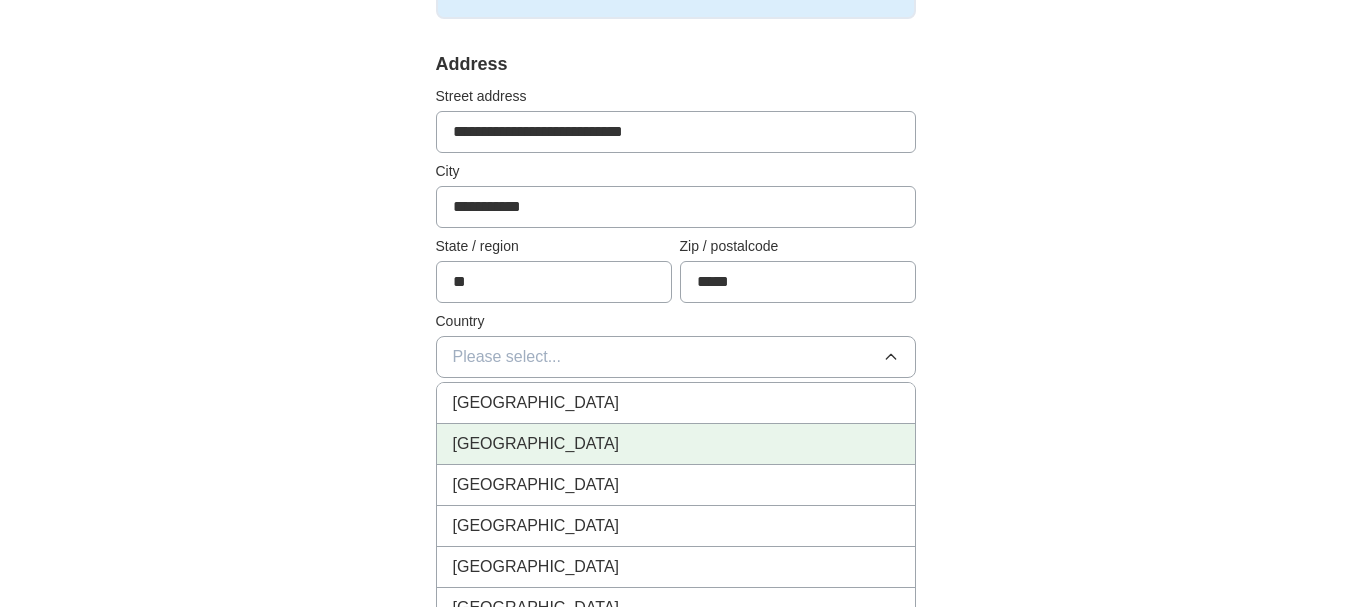 click on "[GEOGRAPHIC_DATA]" at bounding box center (536, 444) 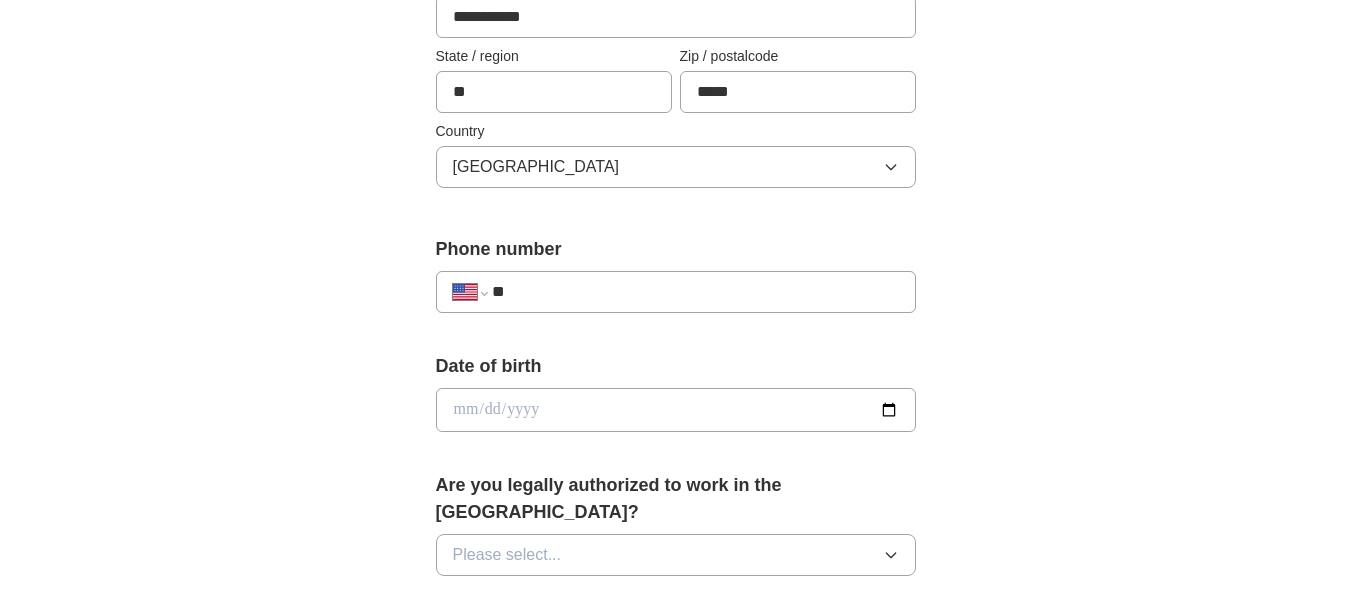 scroll, scrollTop: 600, scrollLeft: 0, axis: vertical 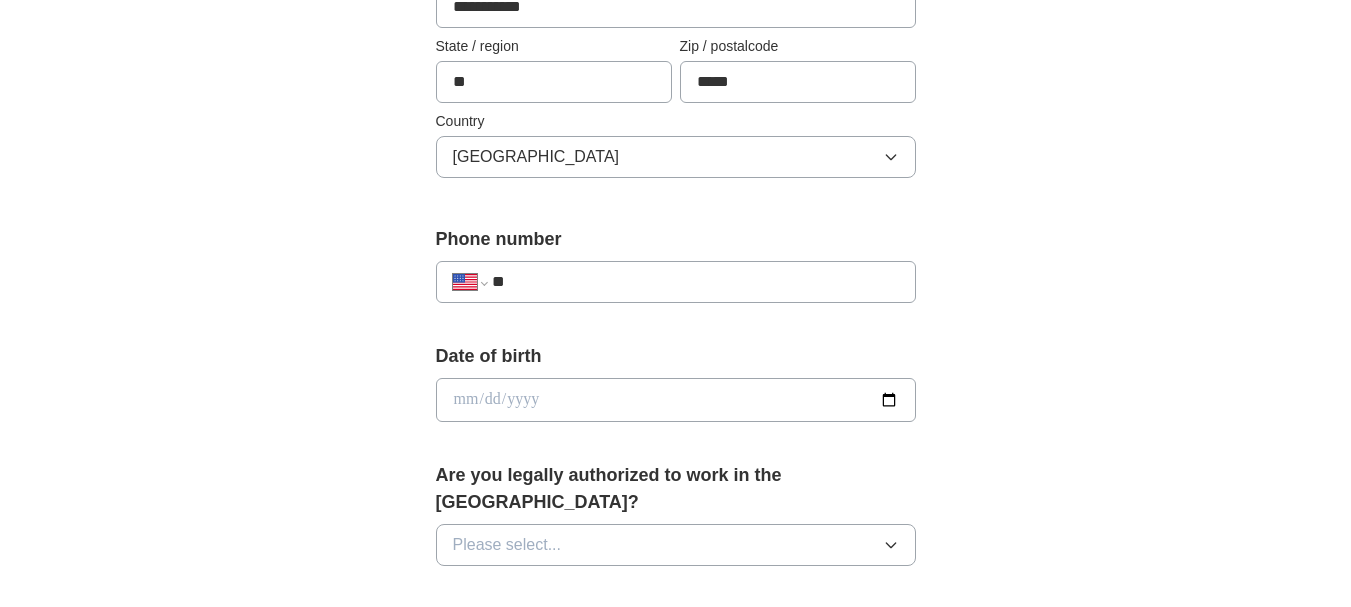 click on "**" at bounding box center (695, 282) 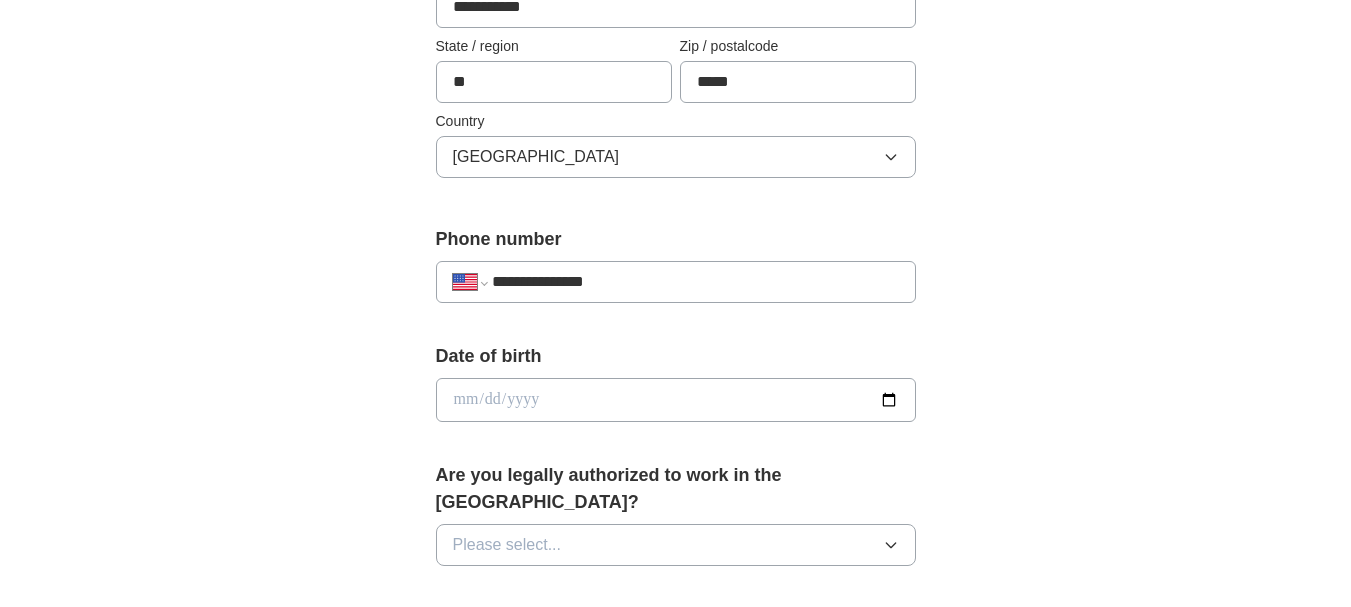 type on "**********" 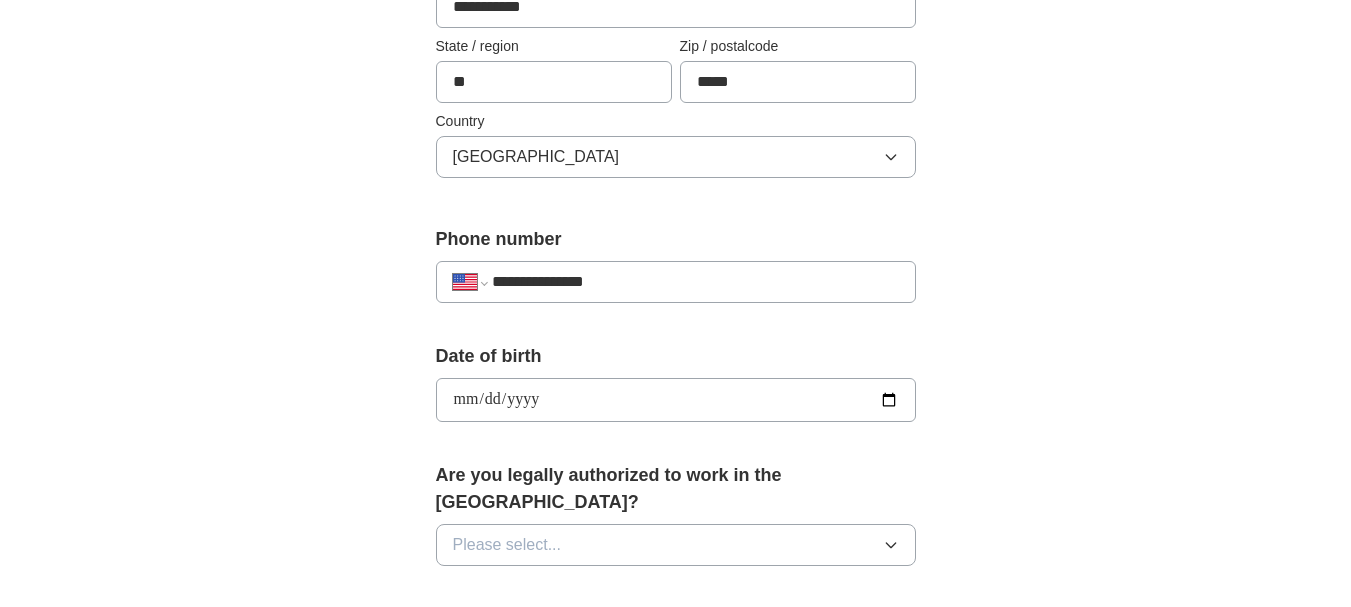 type on "**********" 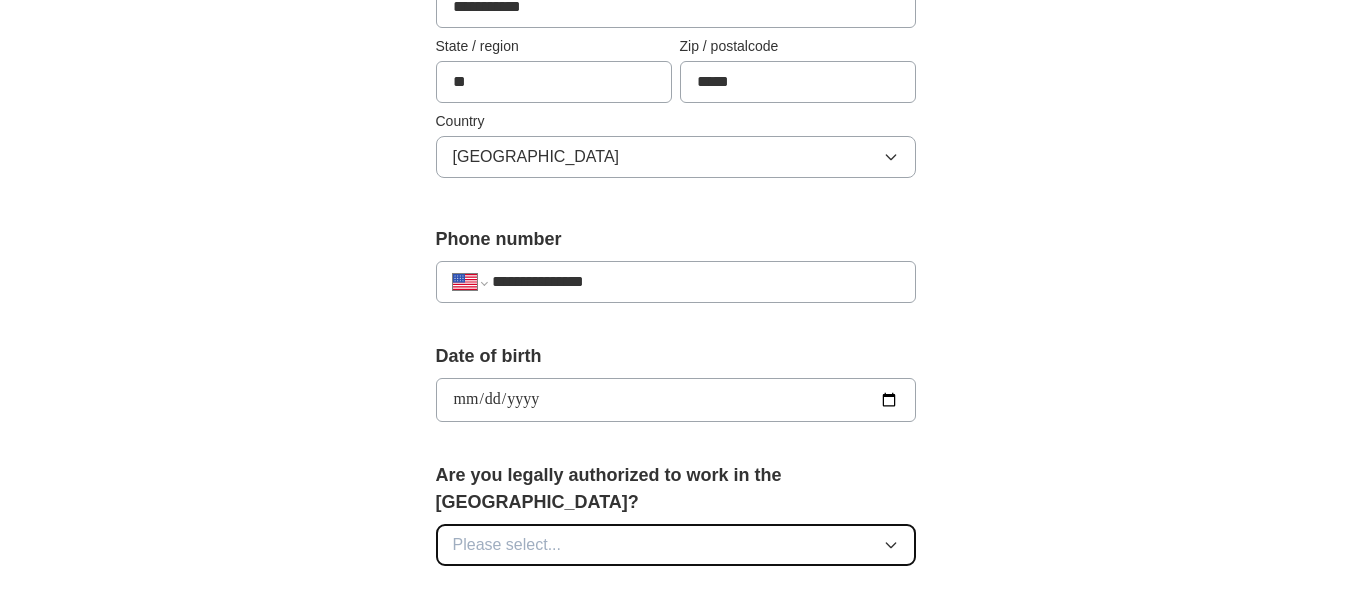 click on "Please select..." at bounding box center [507, 545] 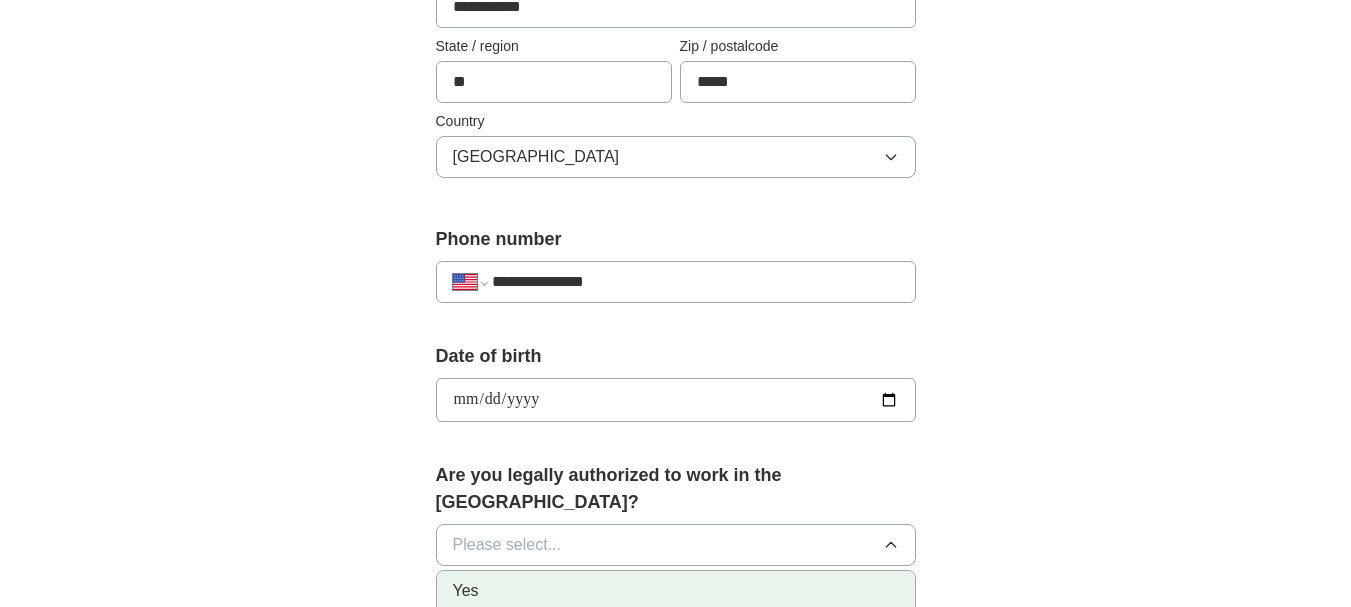 click on "Yes" at bounding box center [676, 591] 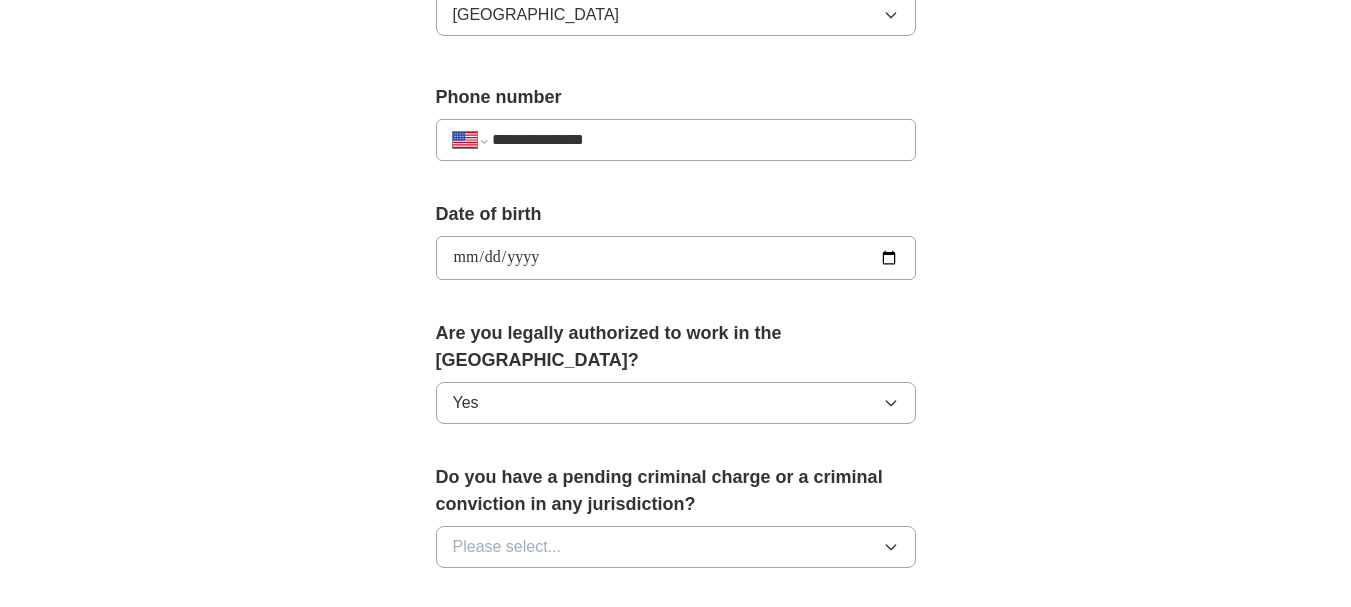 scroll, scrollTop: 800, scrollLeft: 0, axis: vertical 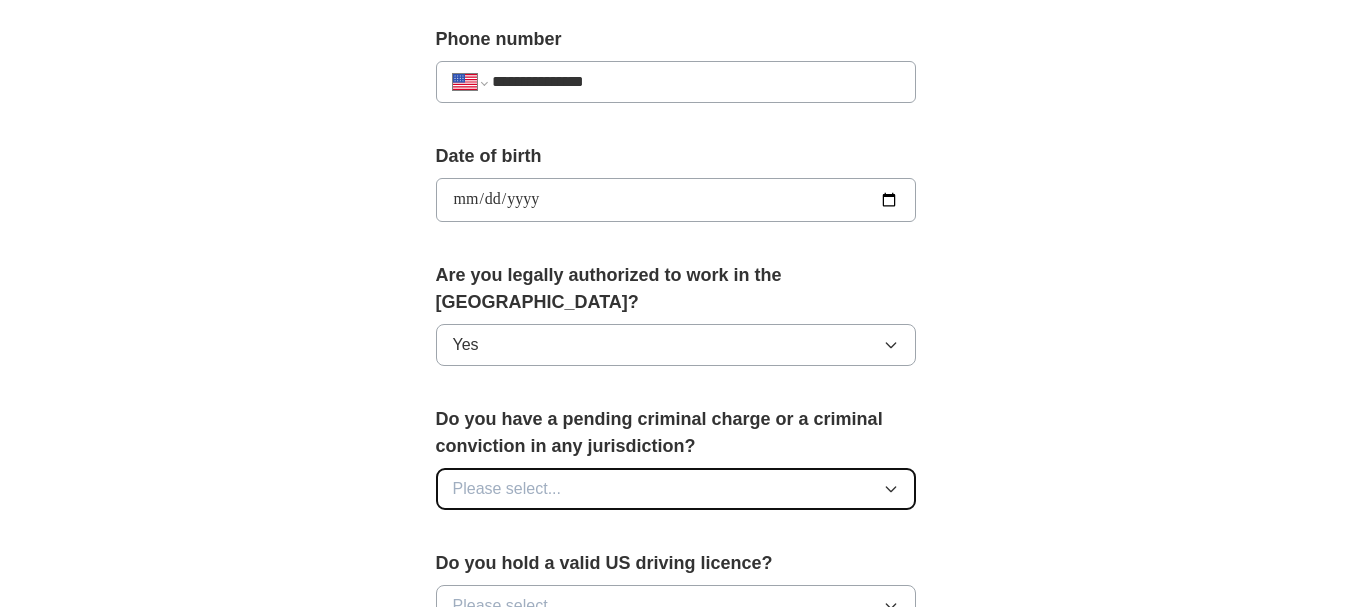 click on "Please select..." at bounding box center [676, 489] 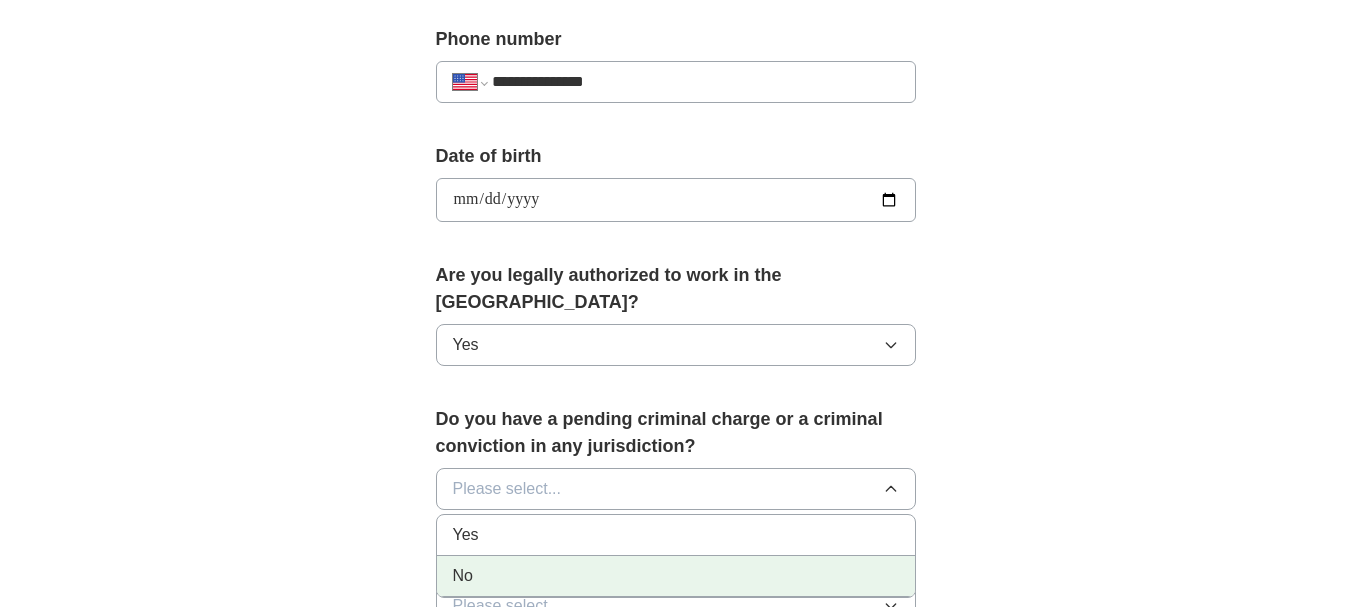 click on "No" at bounding box center (676, 576) 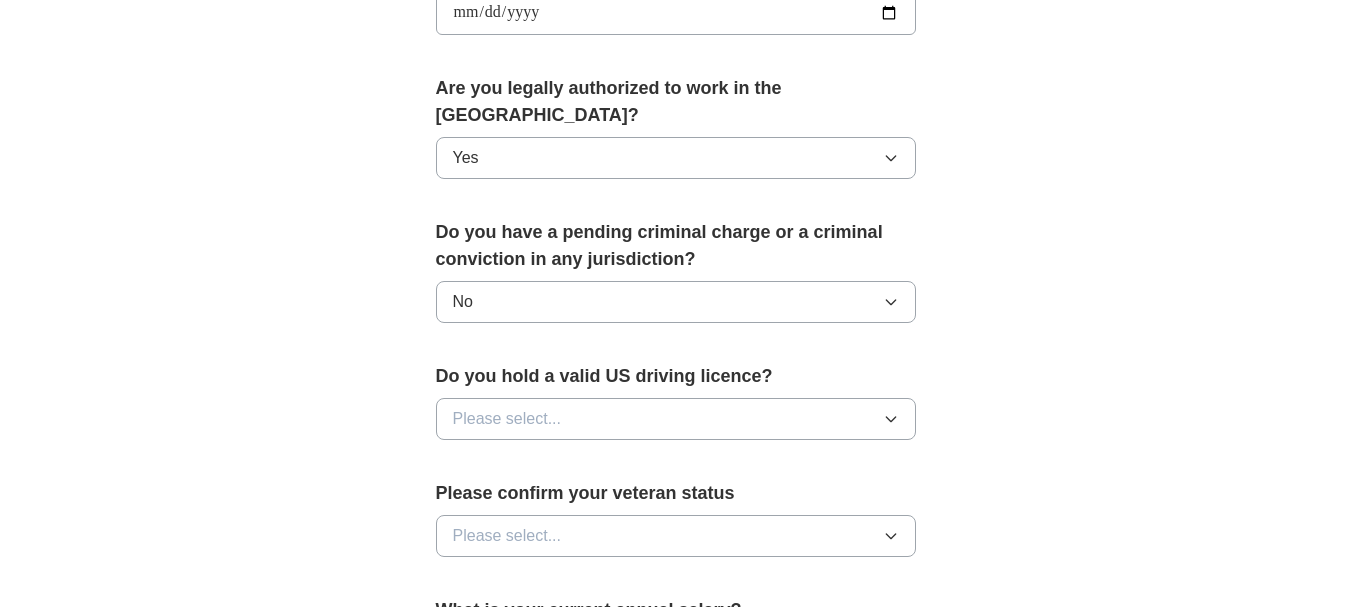 scroll, scrollTop: 1000, scrollLeft: 0, axis: vertical 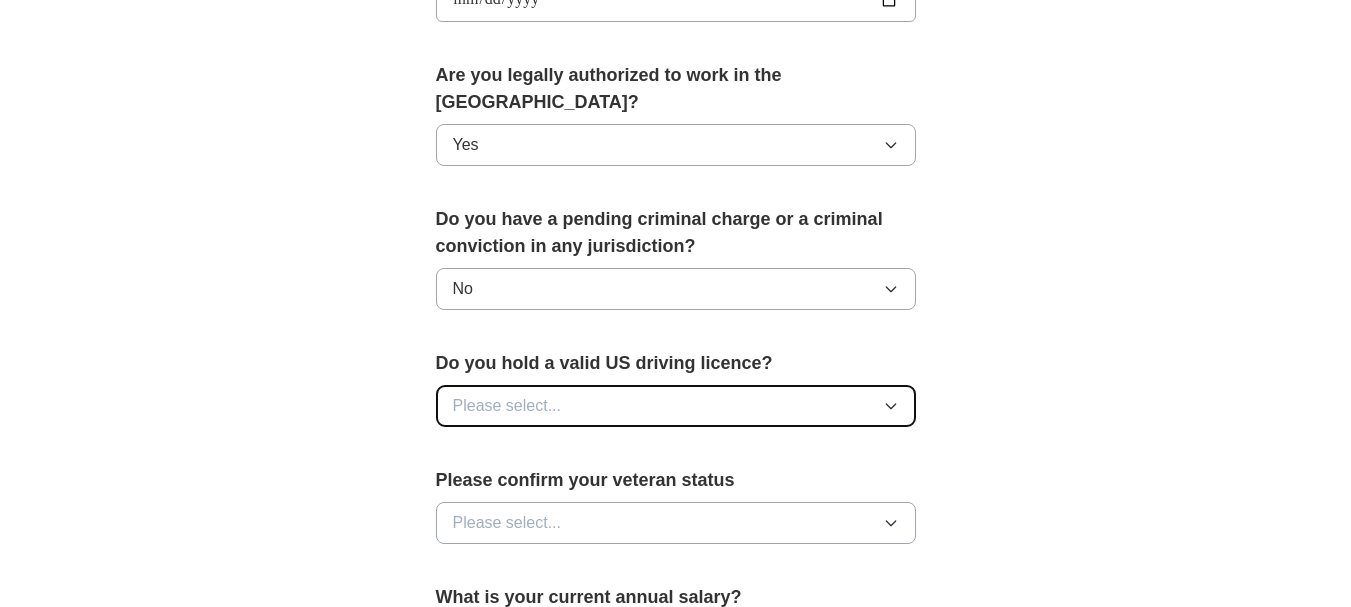 click on "Please select..." at bounding box center [507, 406] 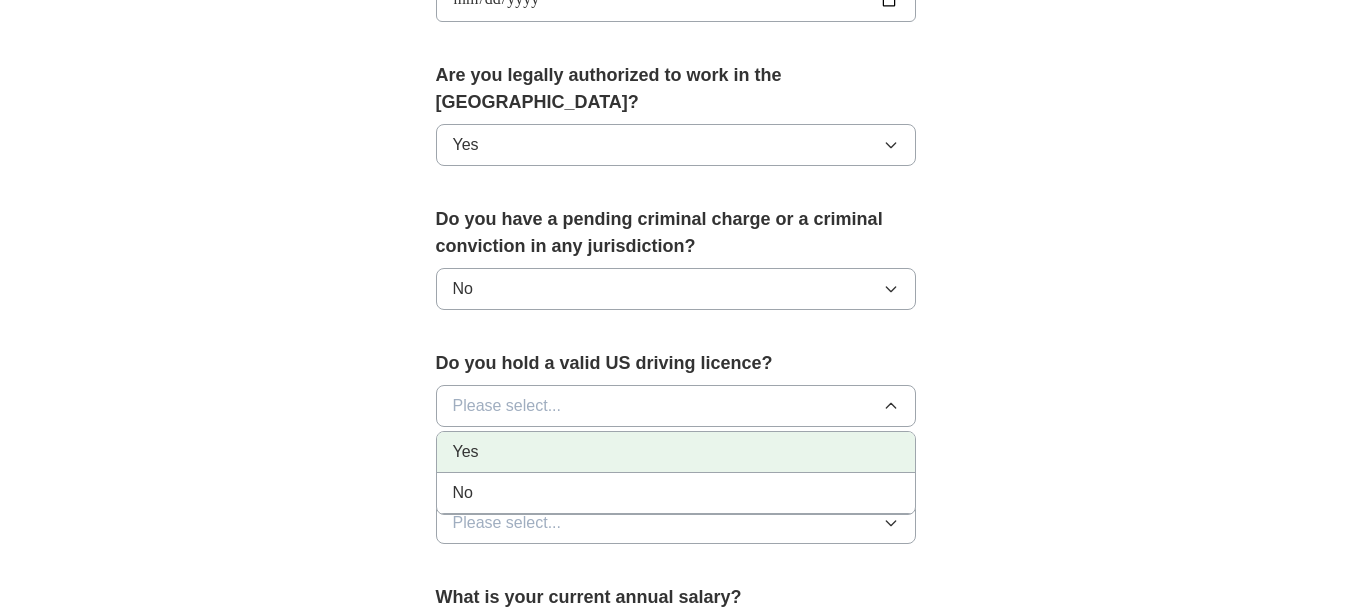 click on "Yes" at bounding box center [676, 452] 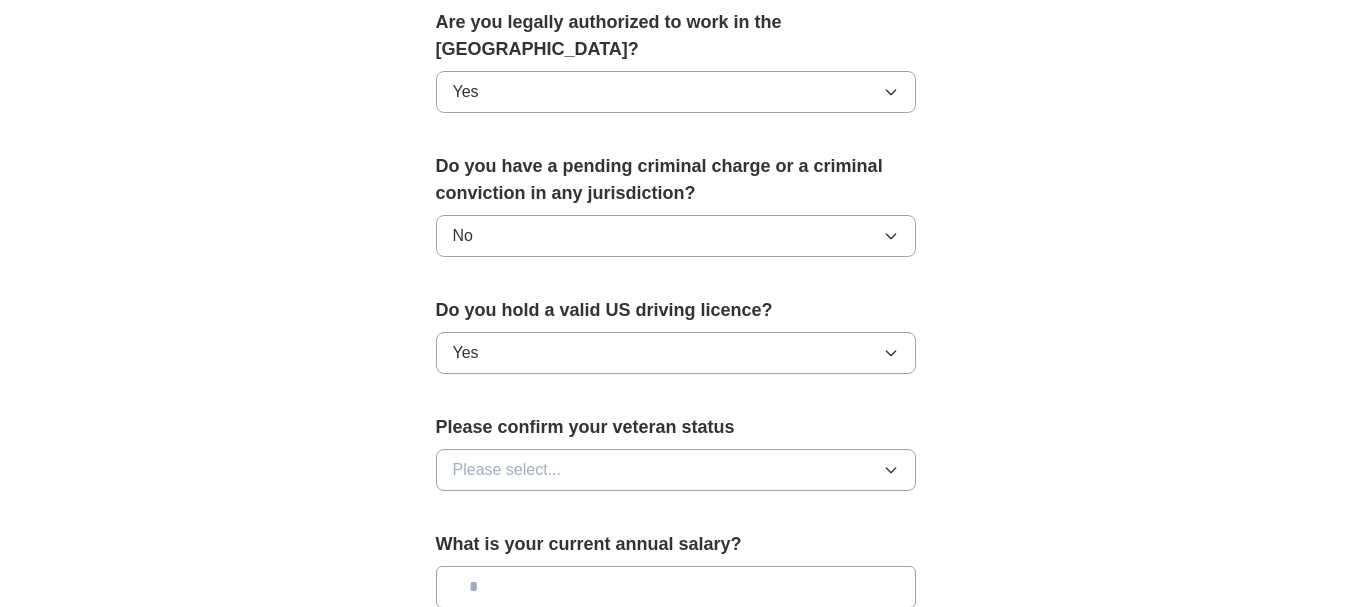 scroll, scrollTop: 1200, scrollLeft: 0, axis: vertical 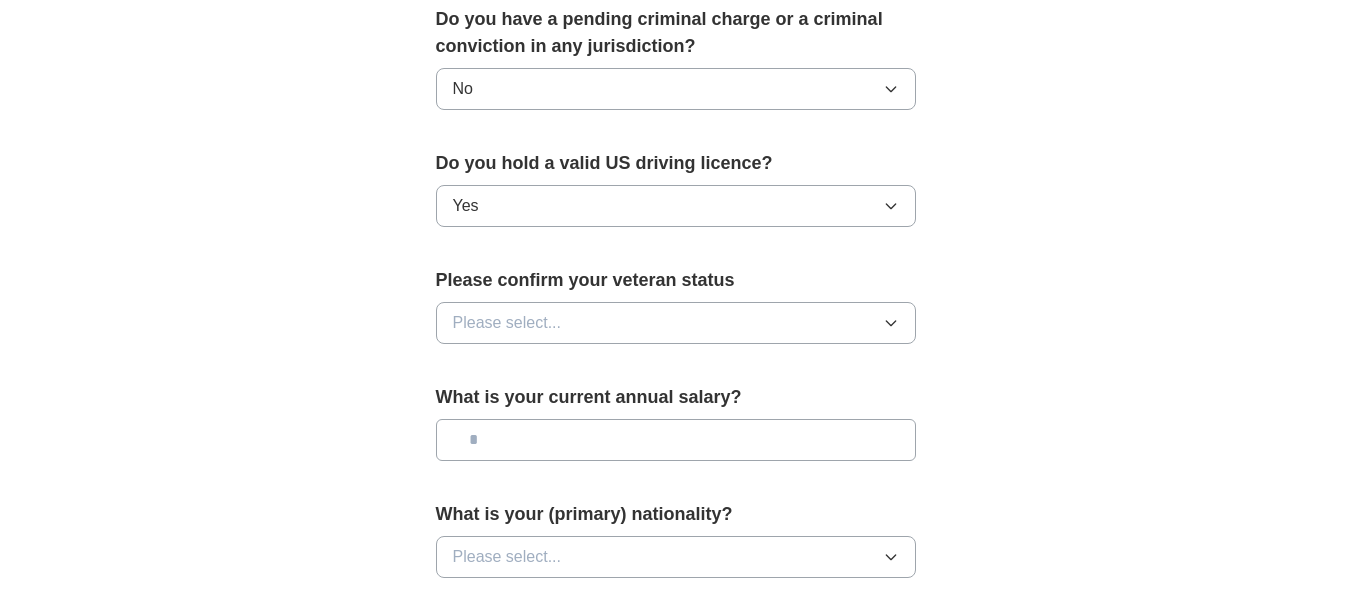 click on "Please confirm your veteran status Please select..." at bounding box center [676, 313] 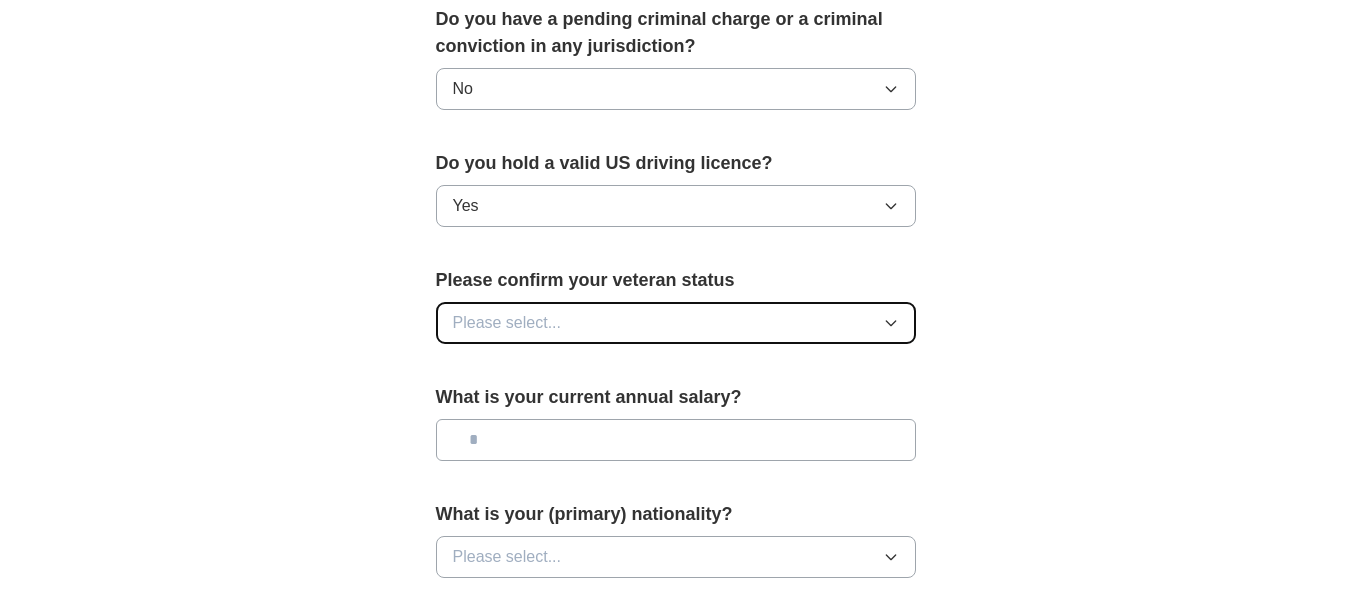 click on "Please select..." at bounding box center [507, 323] 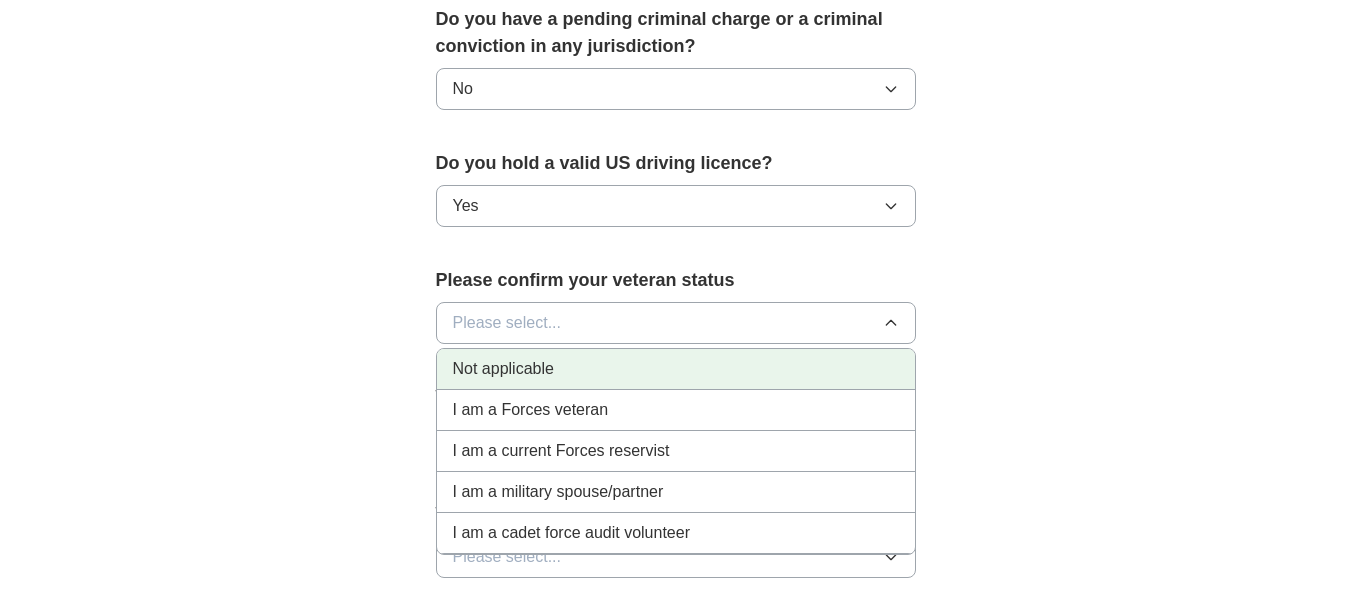 click on "Not applicable" at bounding box center [503, 369] 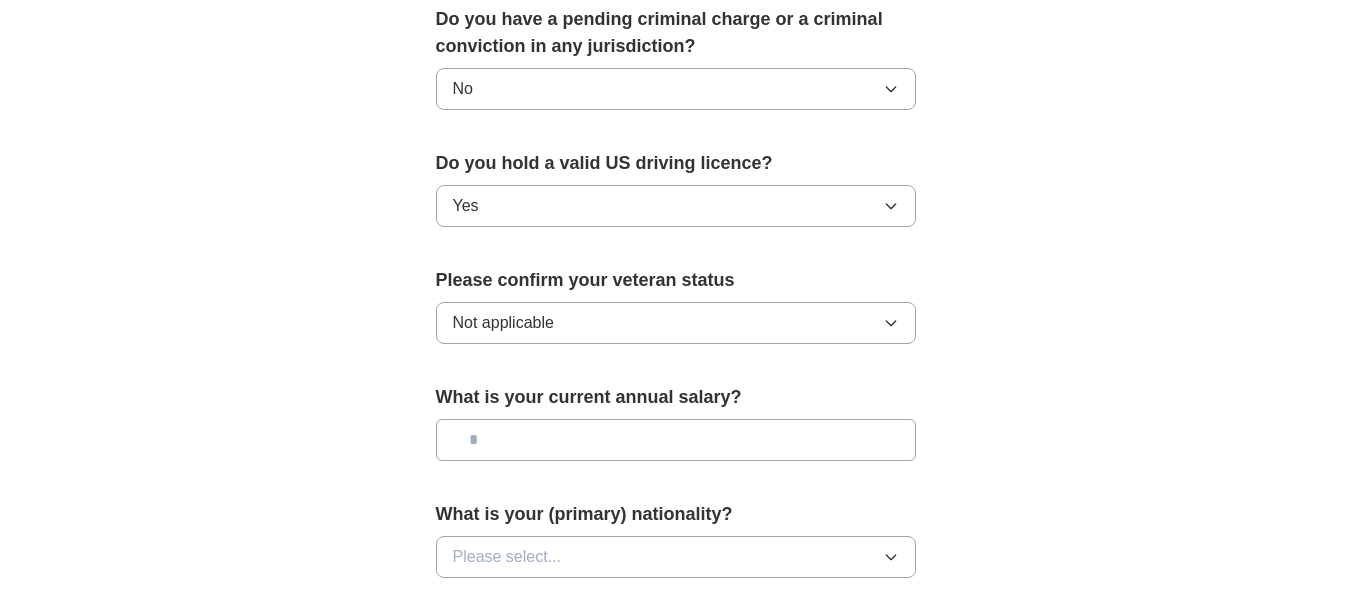 click at bounding box center [676, 440] 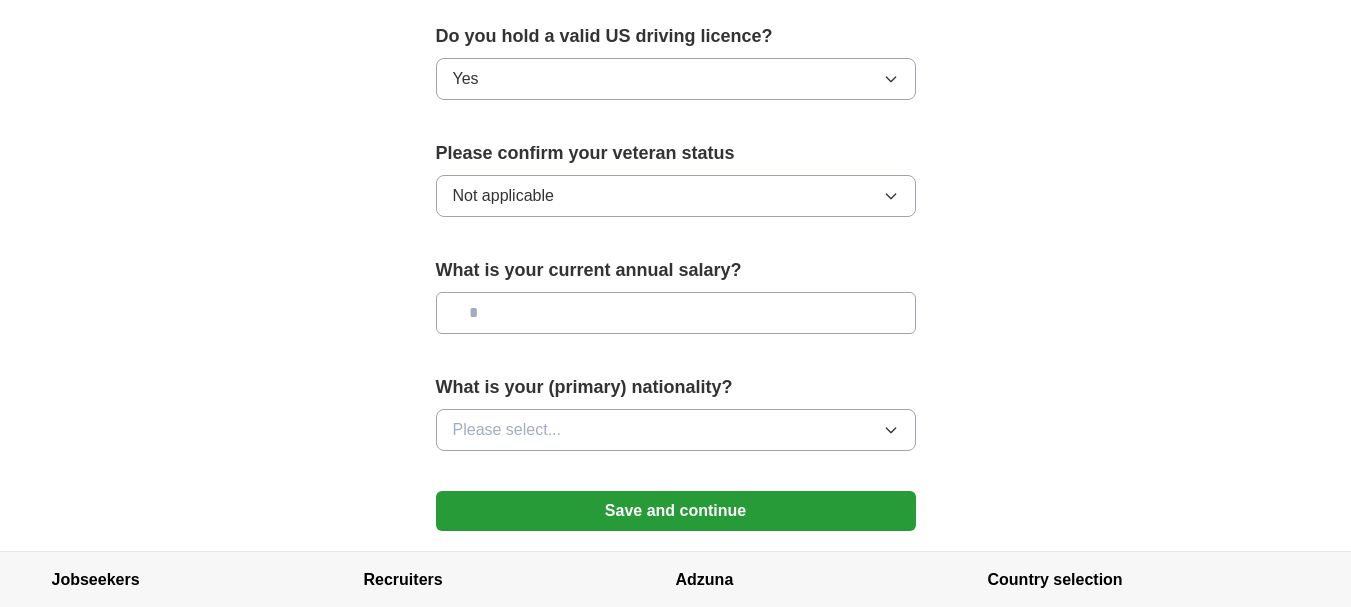 scroll, scrollTop: 1400, scrollLeft: 0, axis: vertical 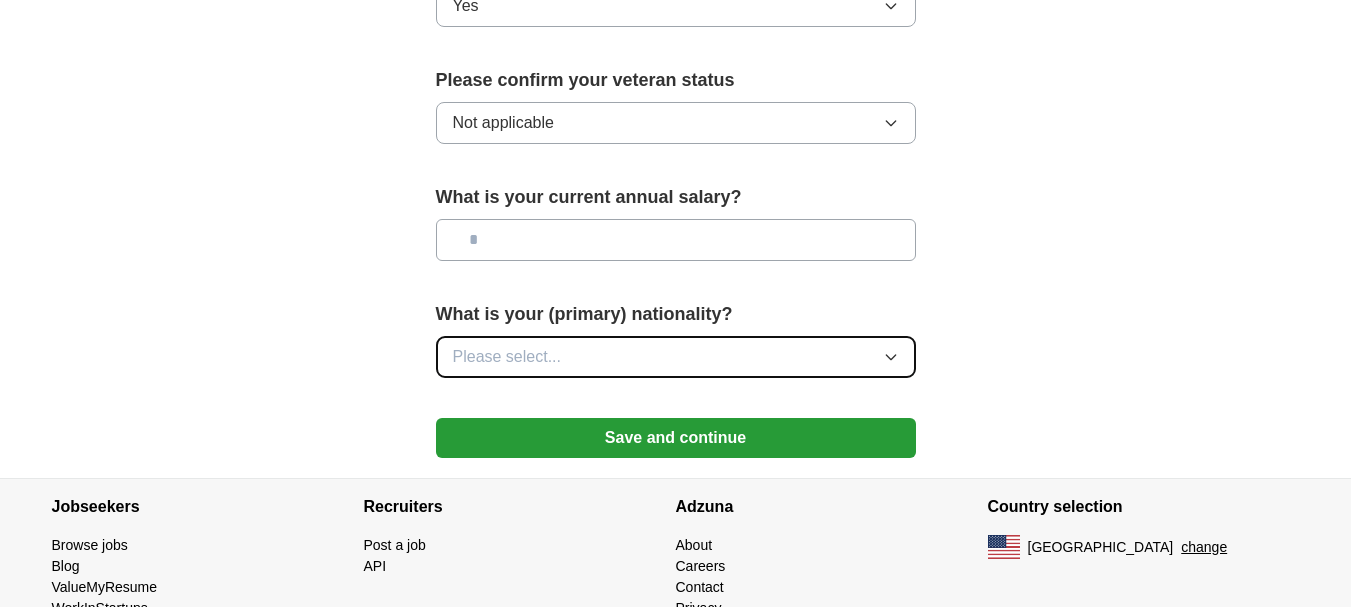 click on "Please select..." at bounding box center (676, 357) 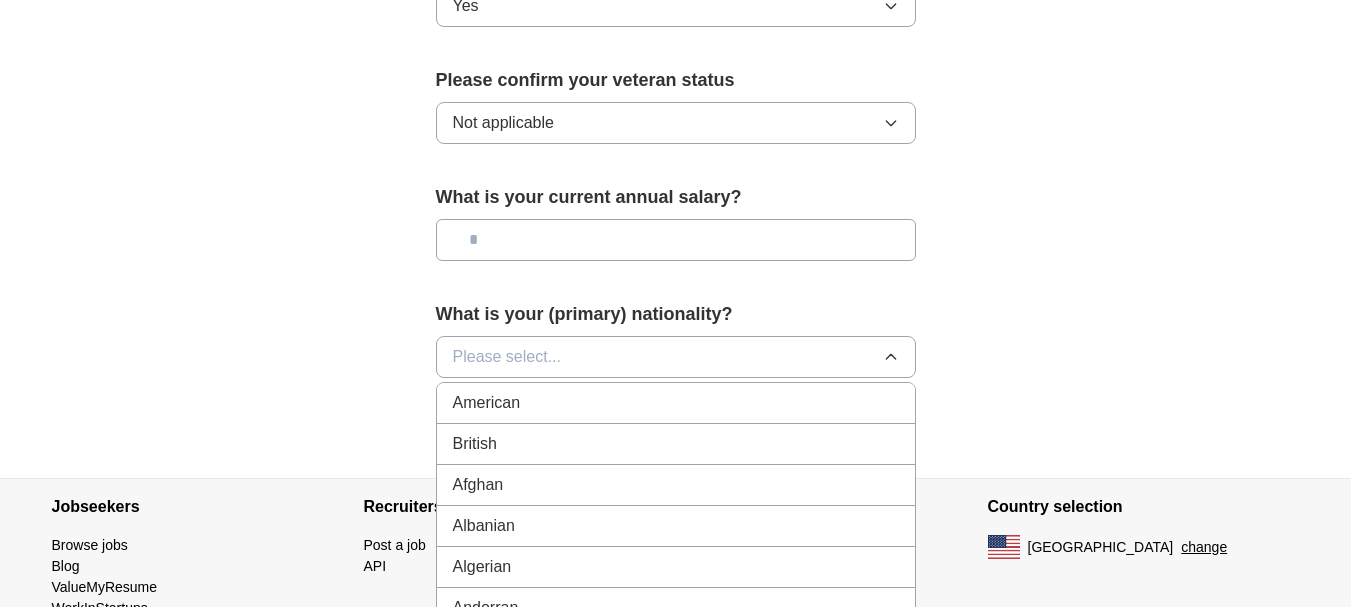 click on "American" at bounding box center (676, 403) 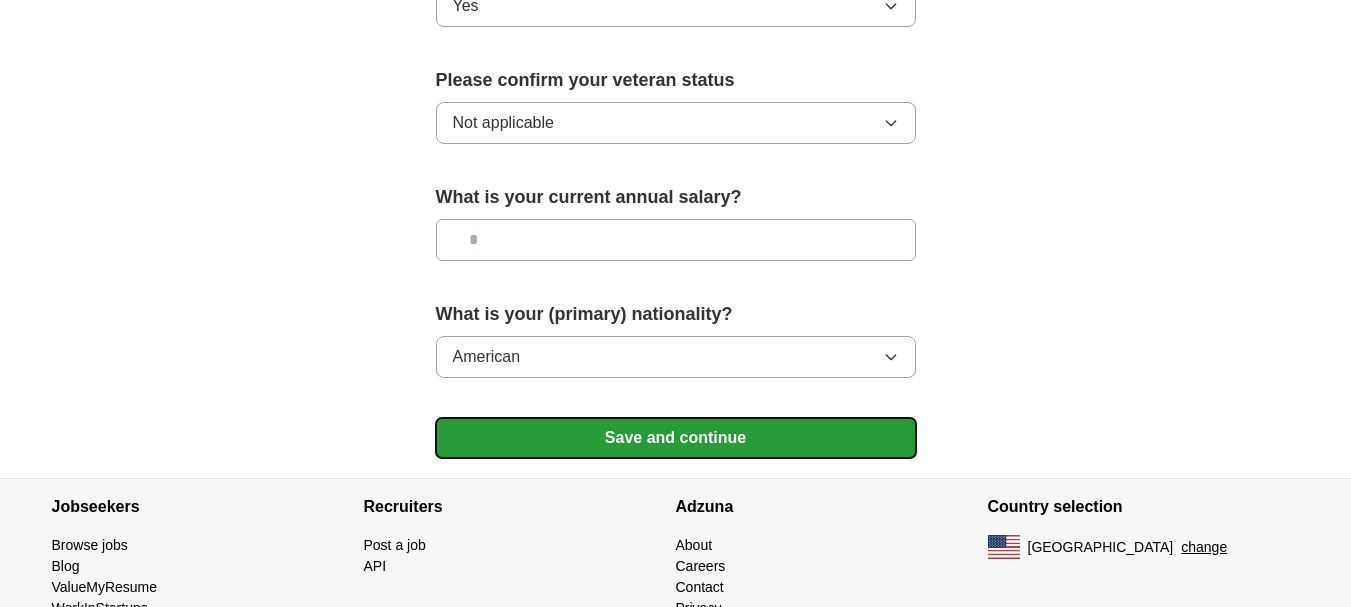 click on "Save and continue" at bounding box center [676, 438] 